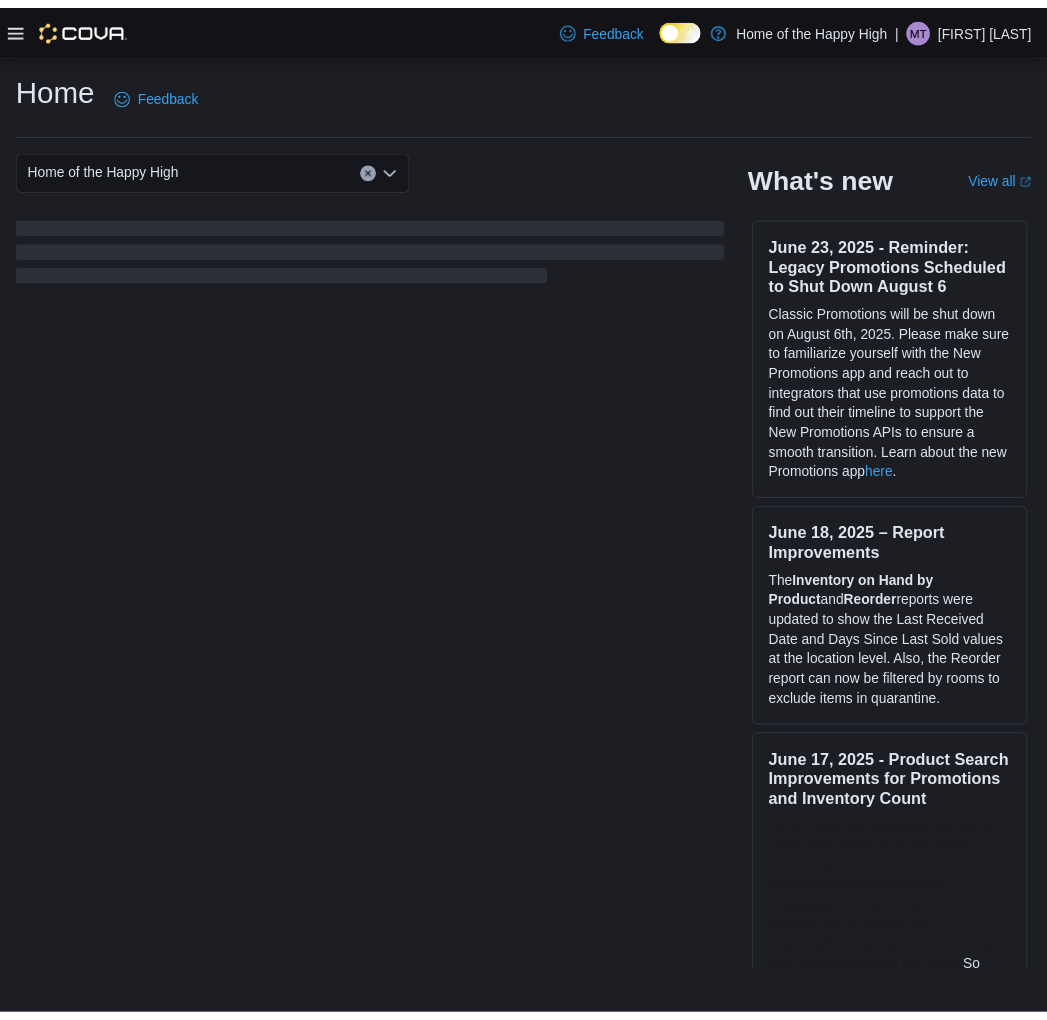 scroll, scrollTop: 0, scrollLeft: 0, axis: both 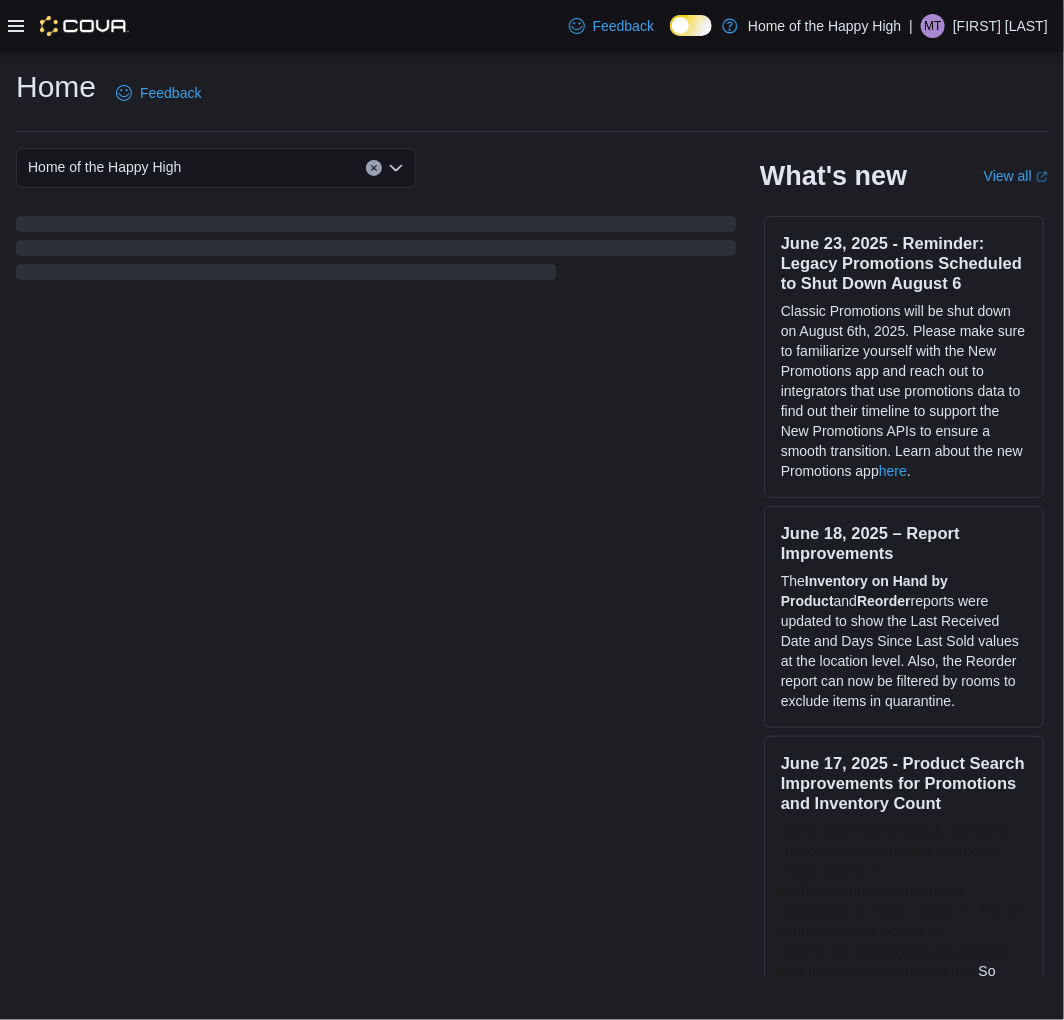 click 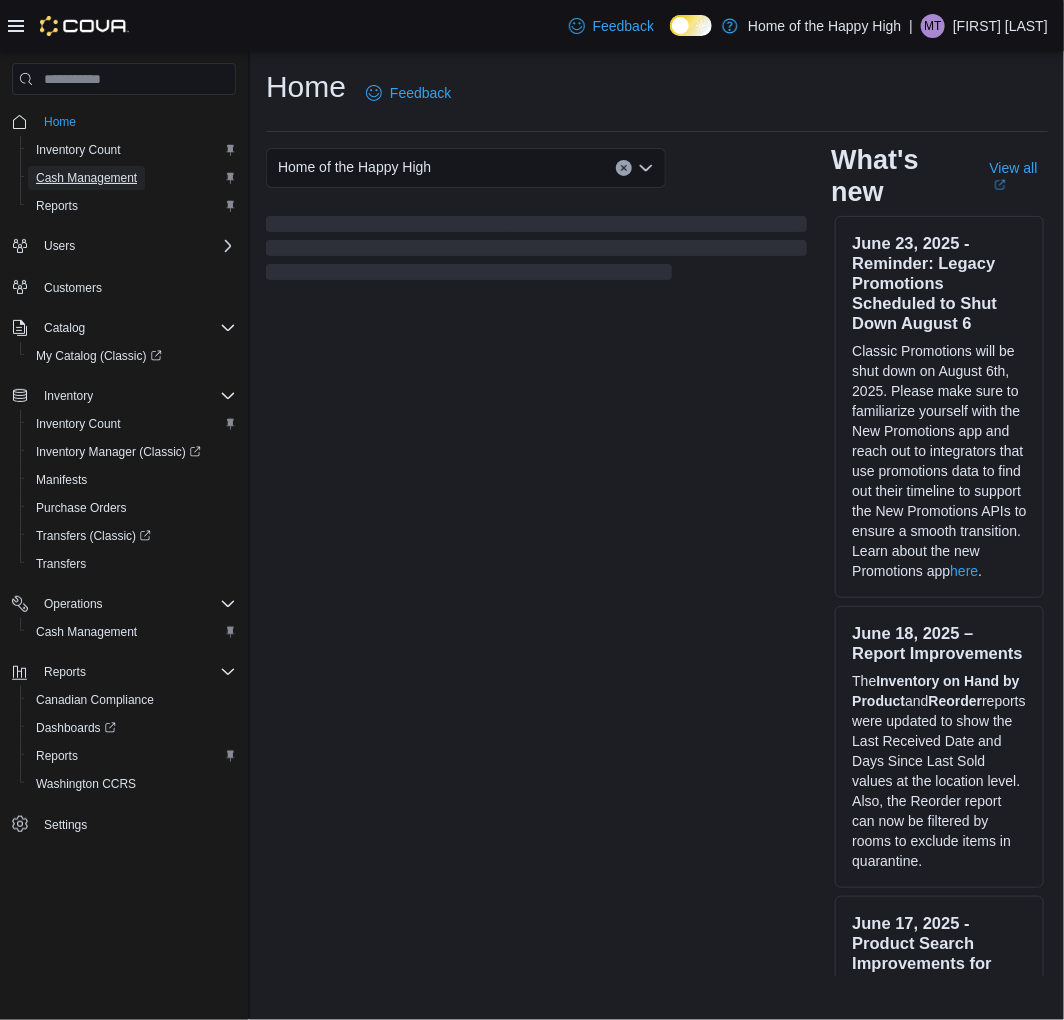 click on "Cash Management" at bounding box center [86, 178] 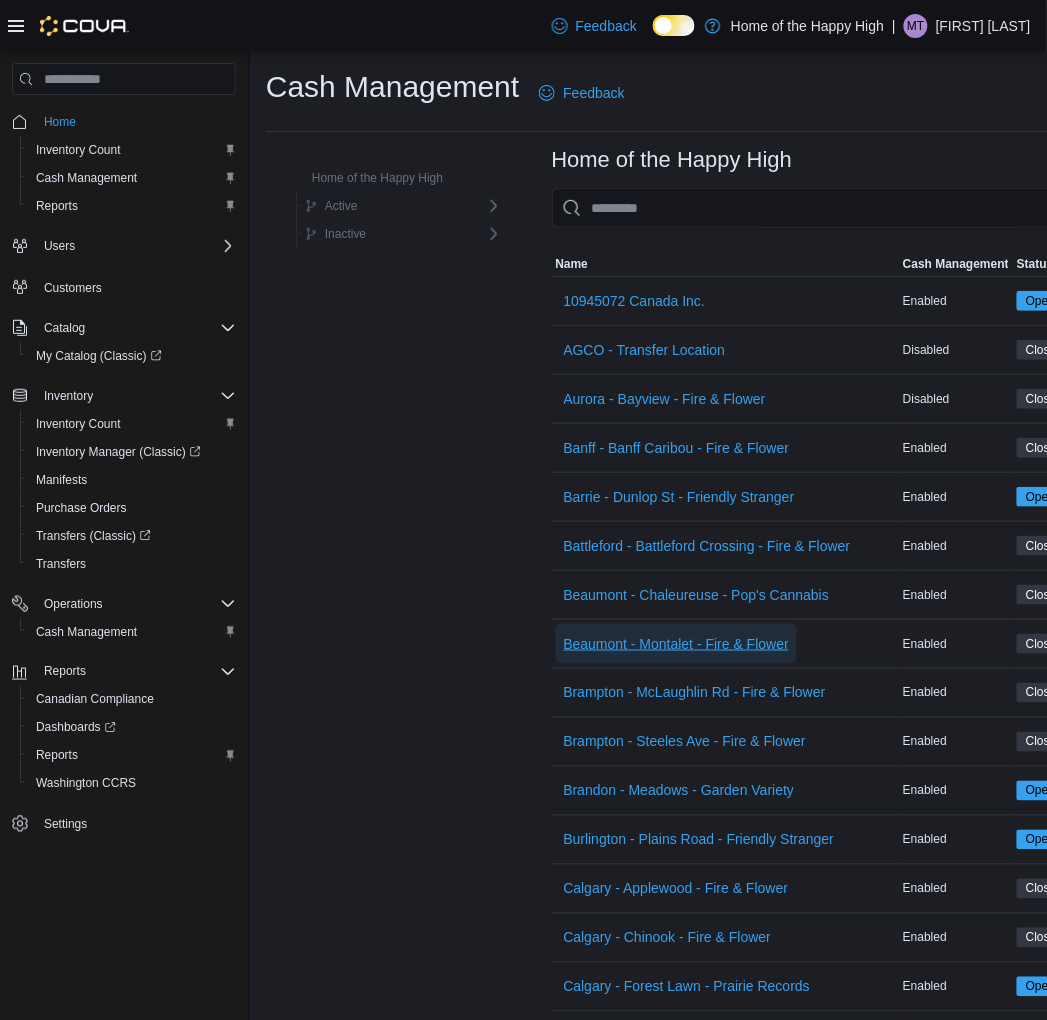 click on "Beaumont - Montalet - Fire & Flower" at bounding box center [677, 644] 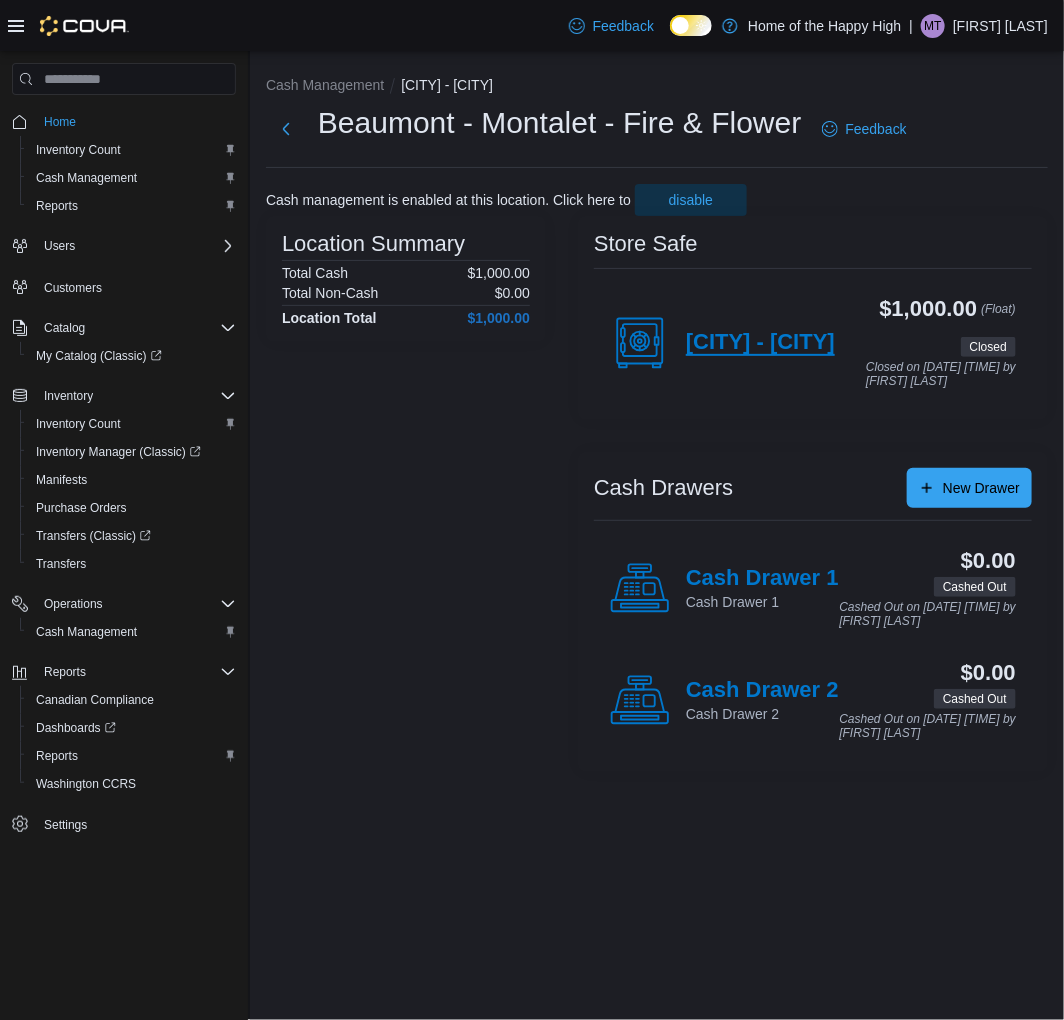 click on "[CITY] - [CITY]" at bounding box center (760, 343) 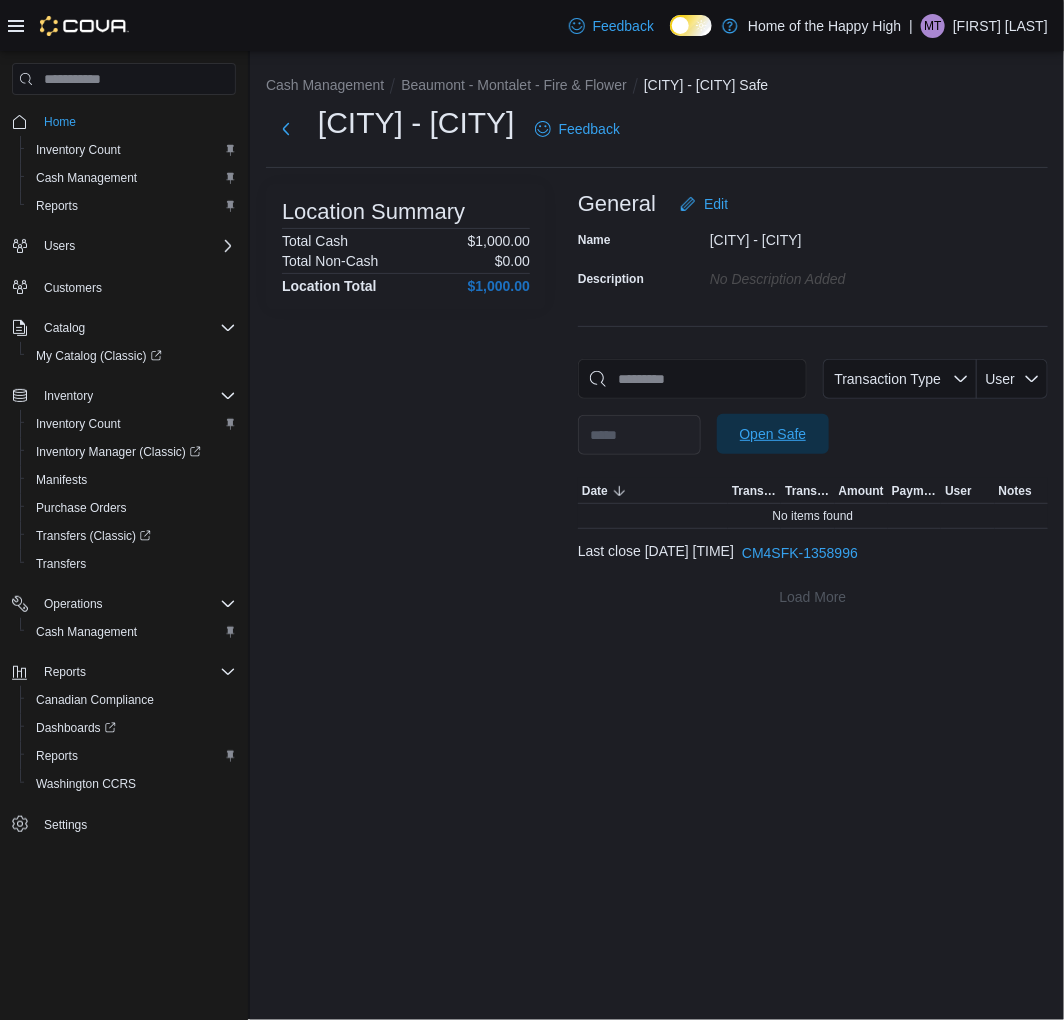 click on "Open Safe" at bounding box center [773, 434] 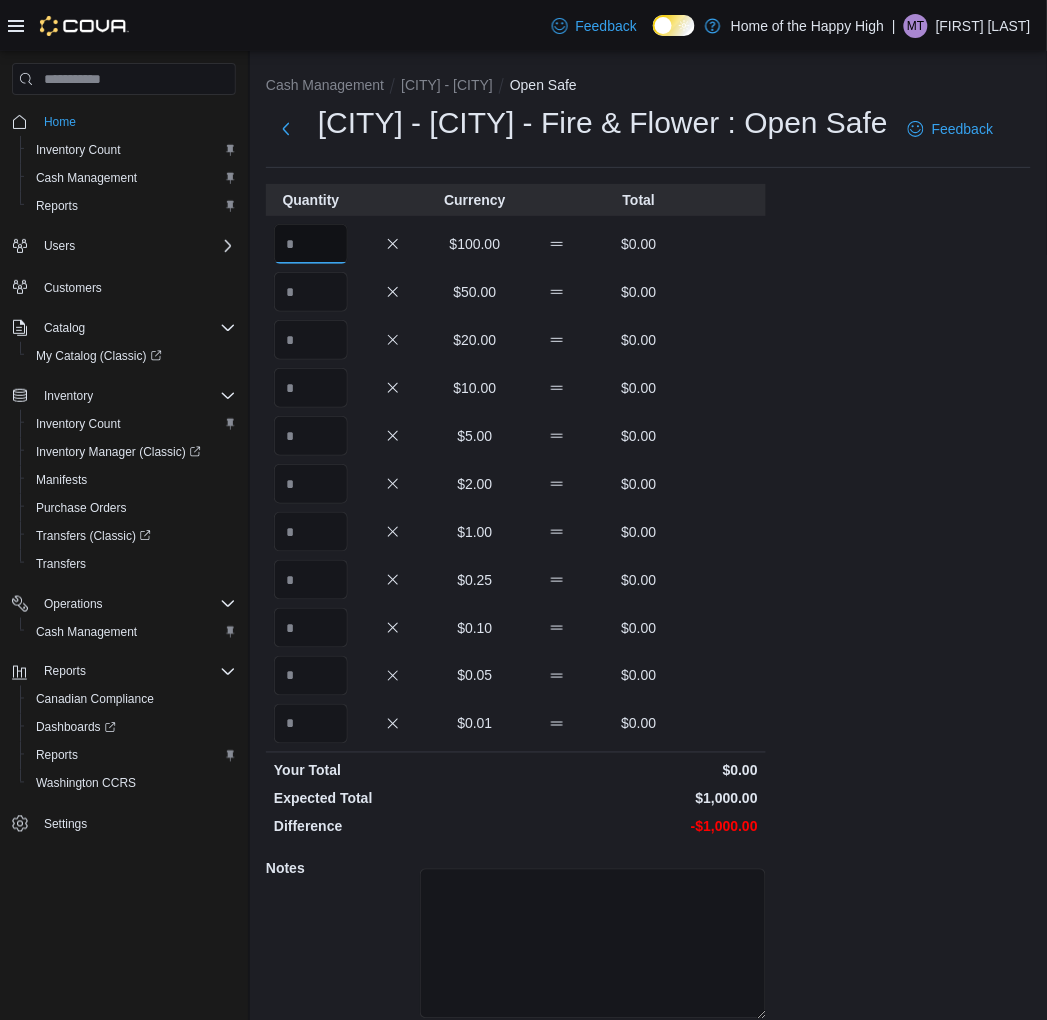 click at bounding box center (311, 244) 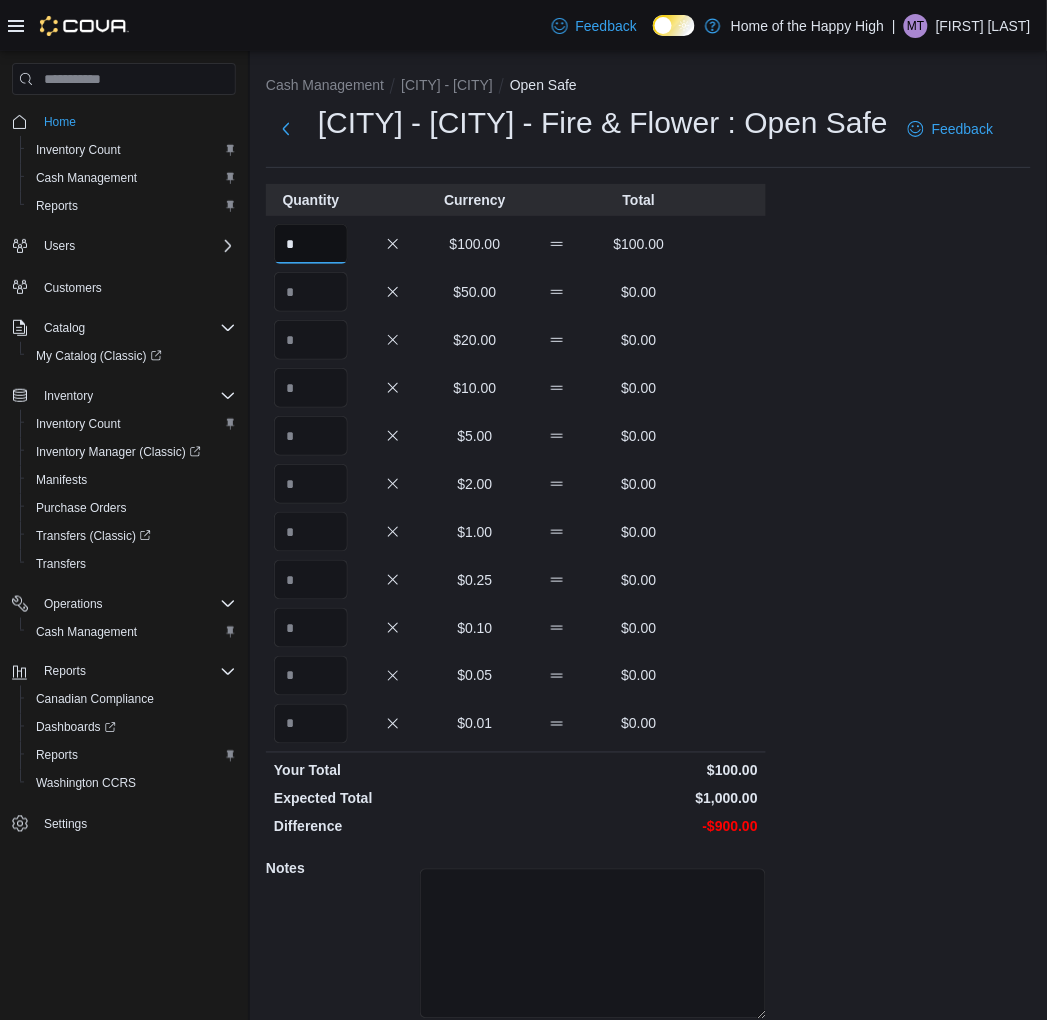 type on "*" 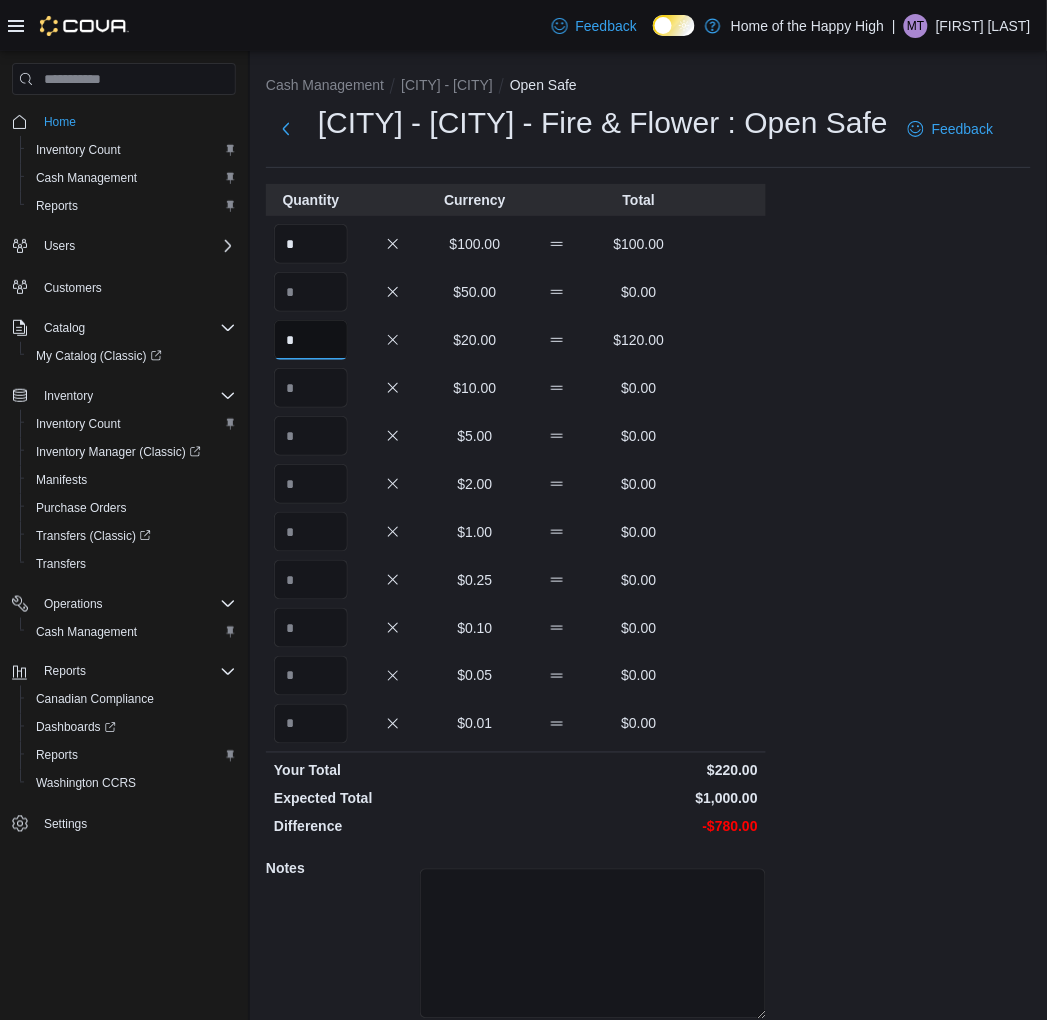 type on "*" 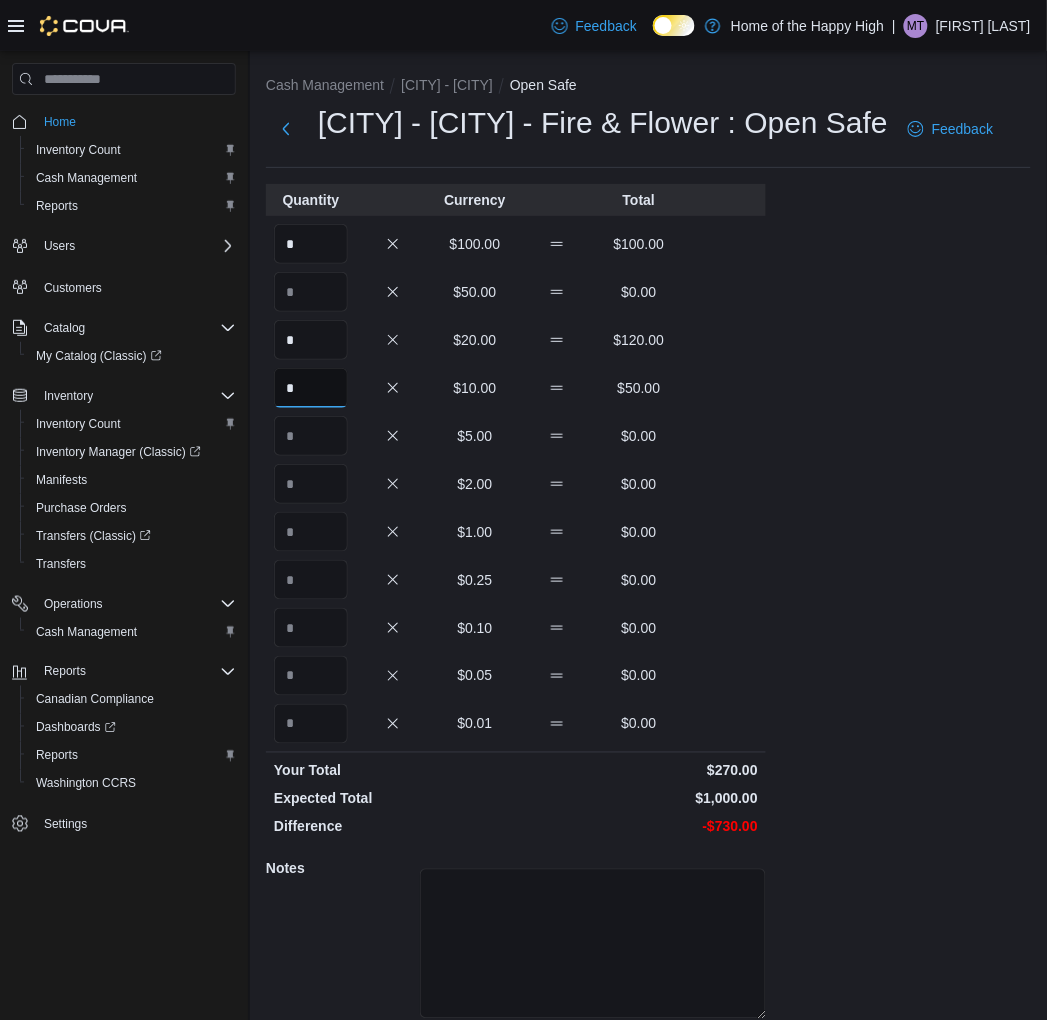 type on "*" 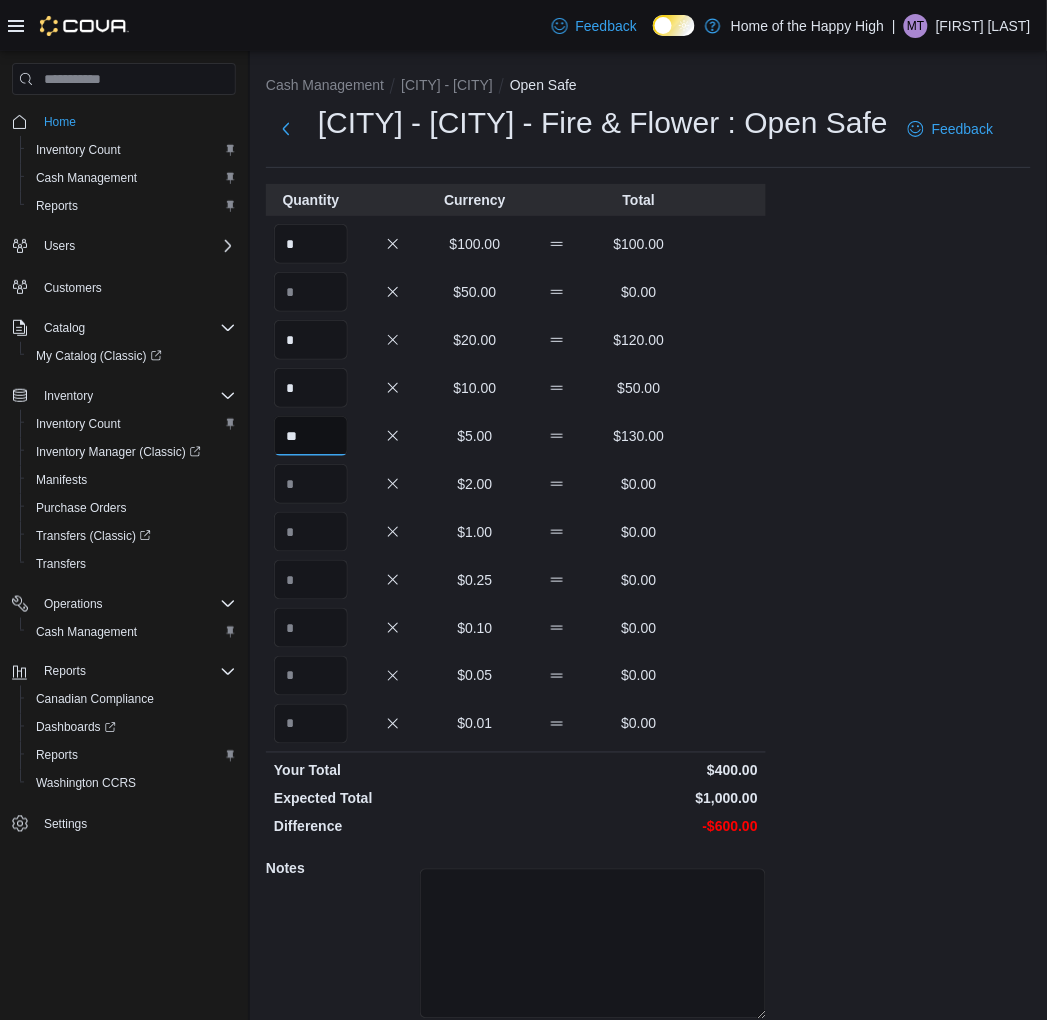 type on "**" 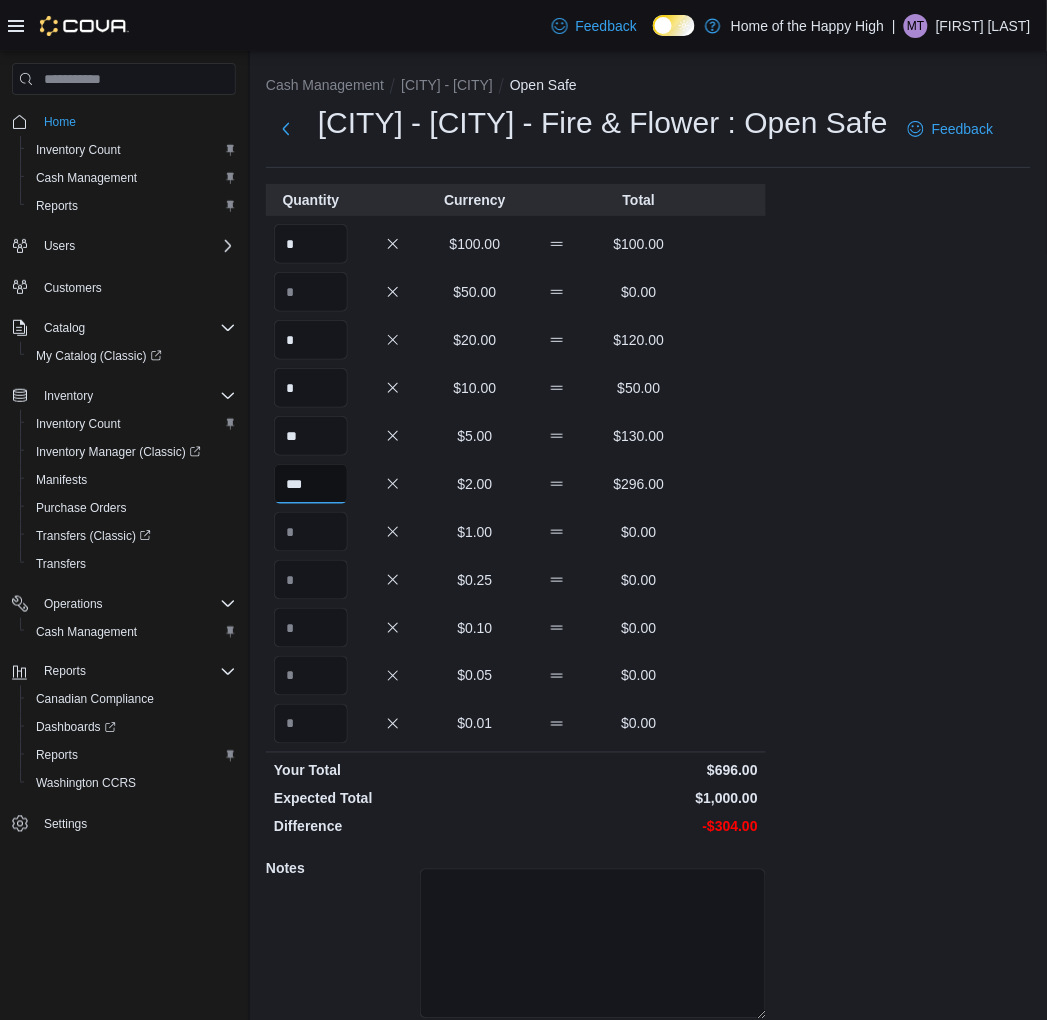type on "***" 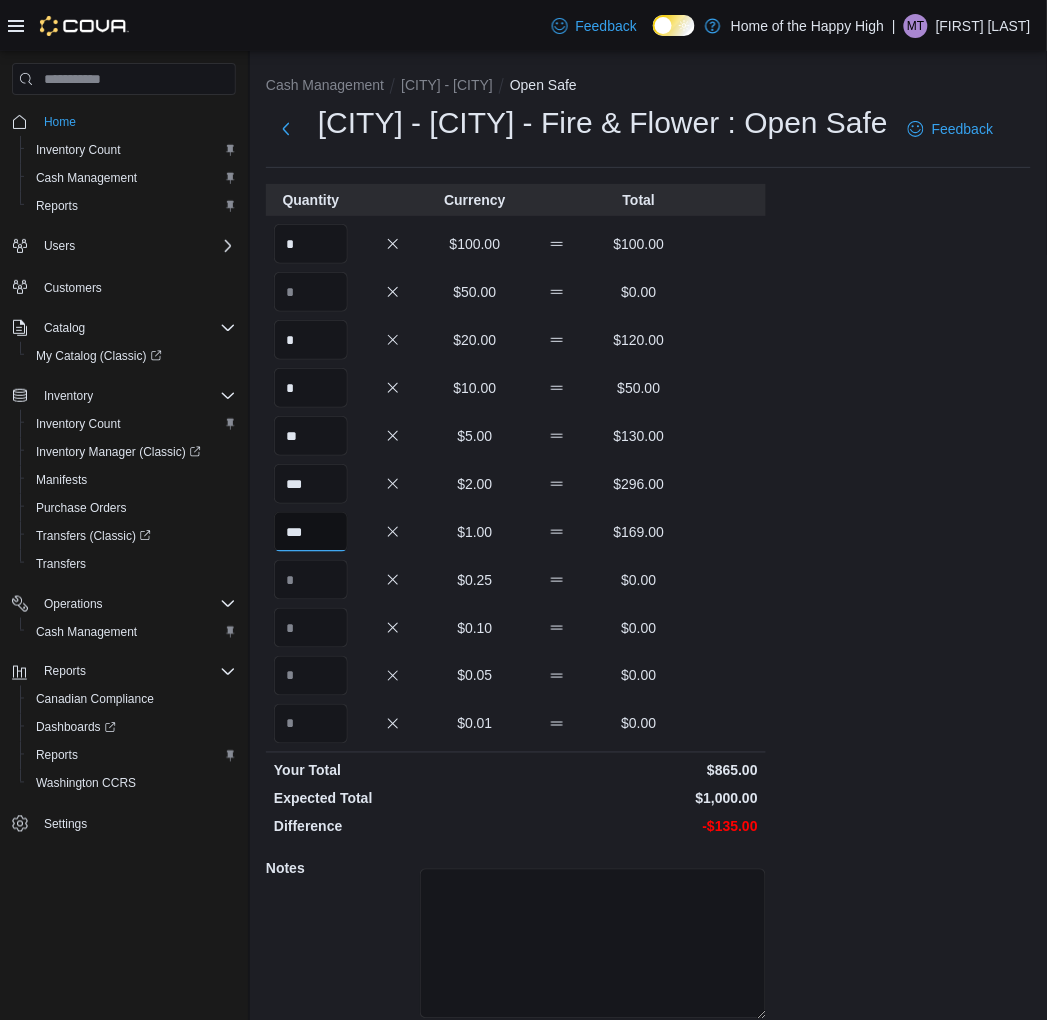 type on "***" 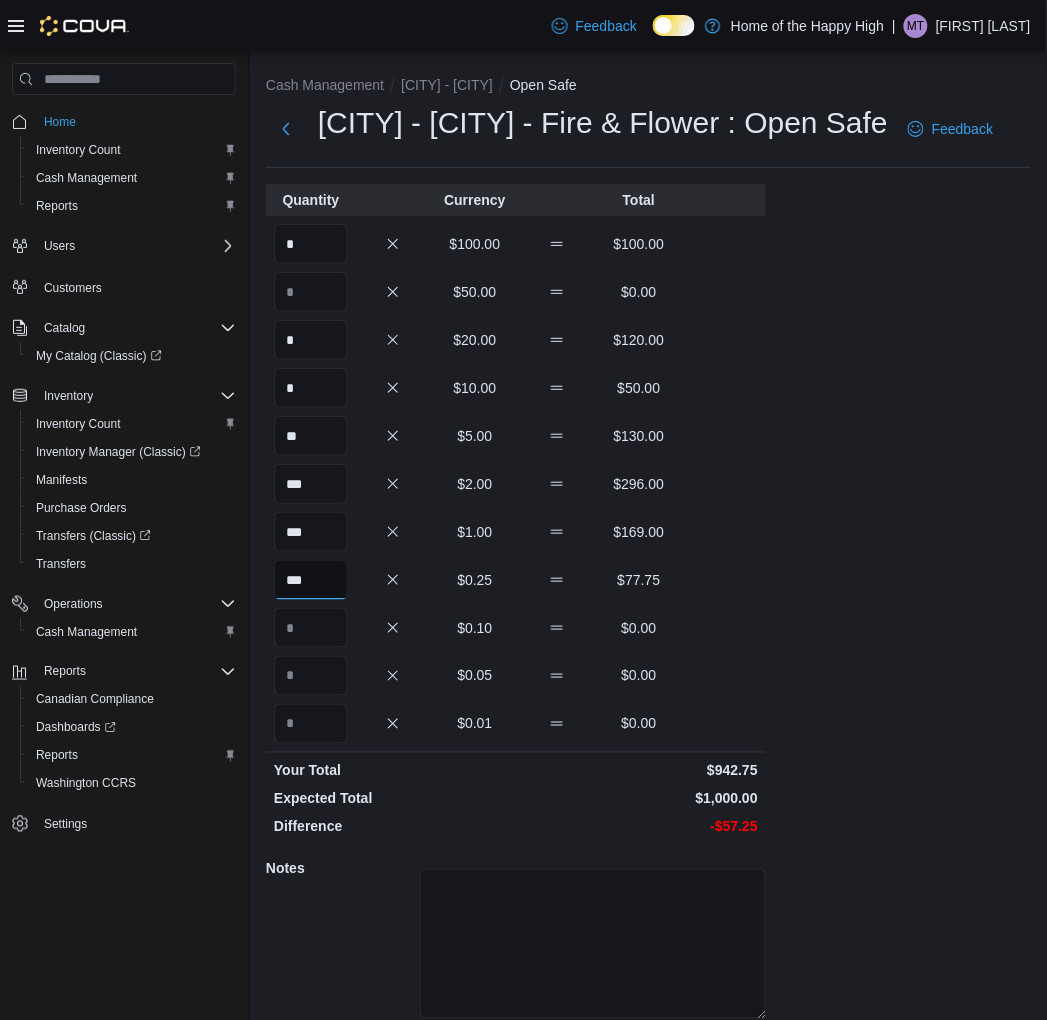type on "***" 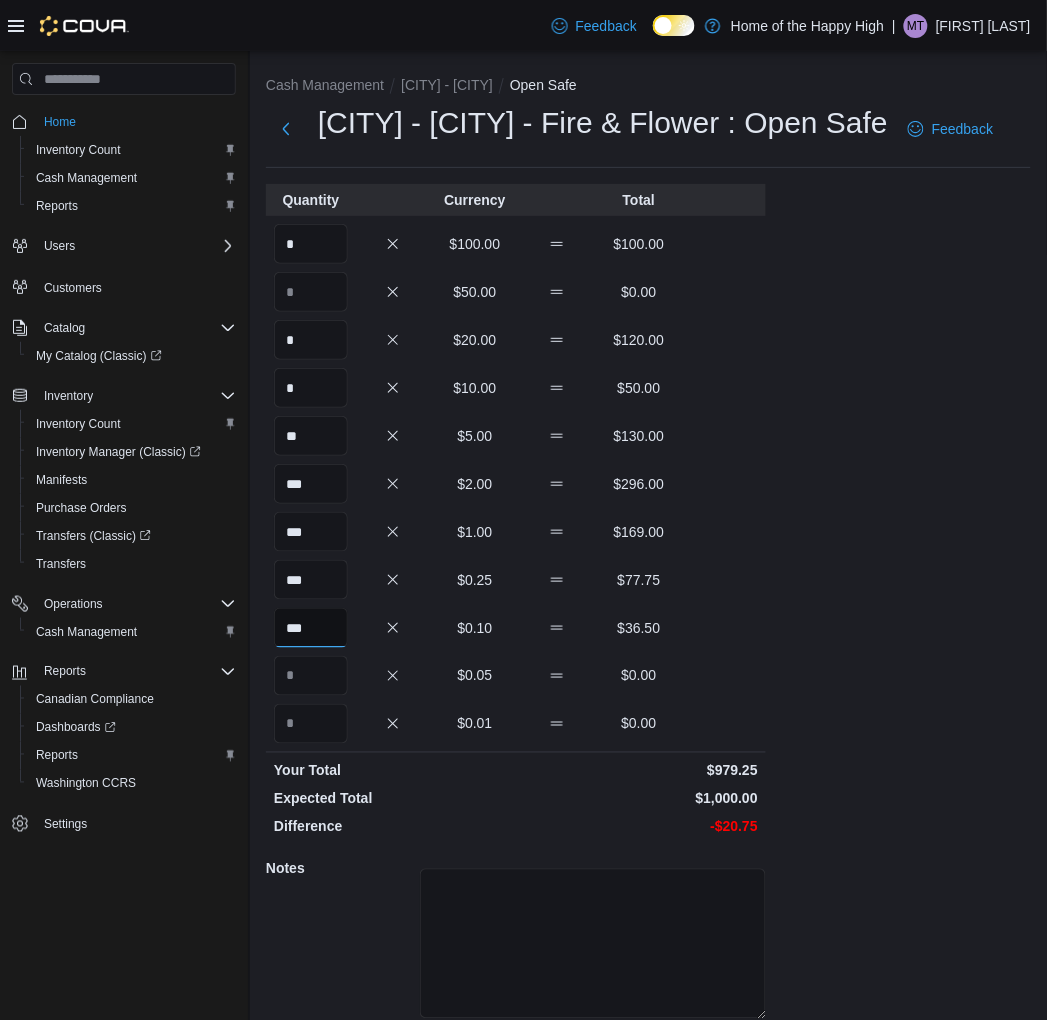 type on "***" 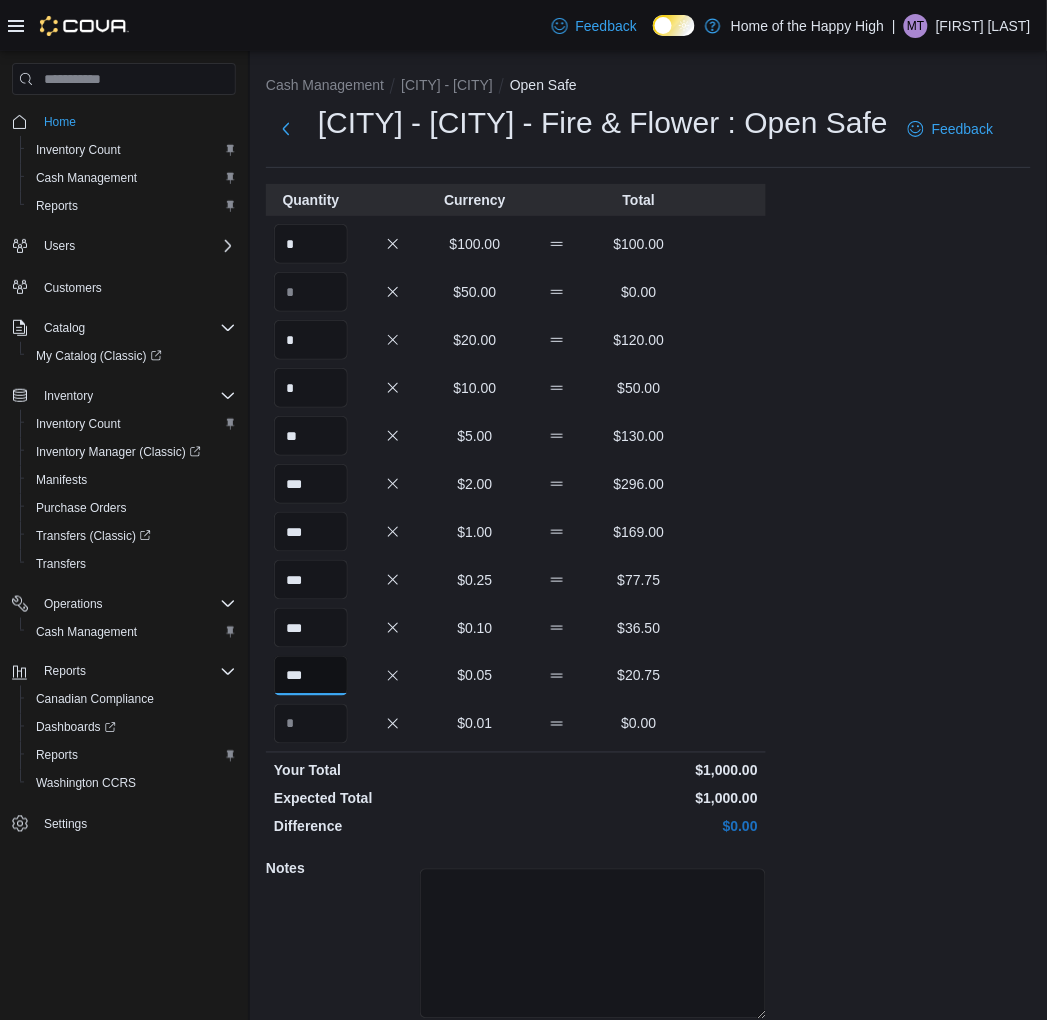 type on "***" 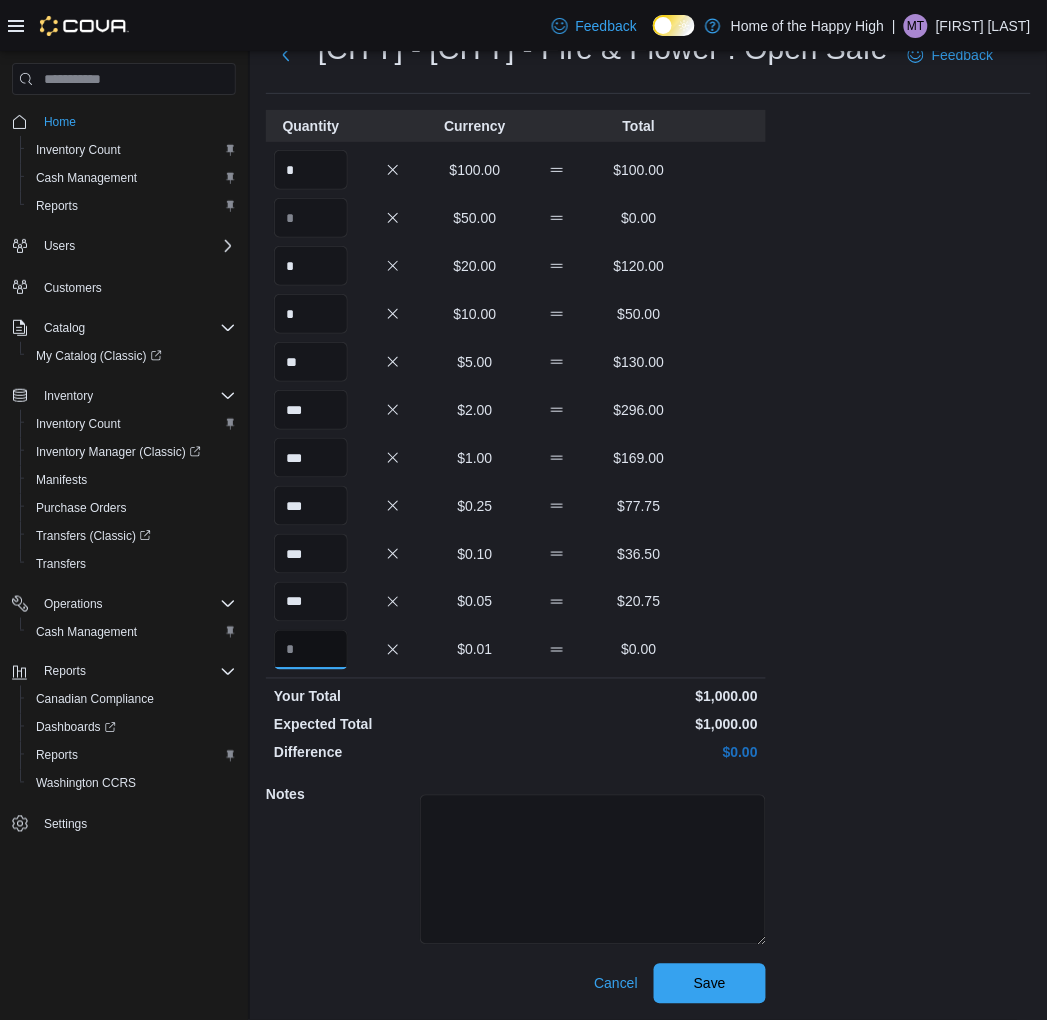 scroll, scrollTop: 114, scrollLeft: 0, axis: vertical 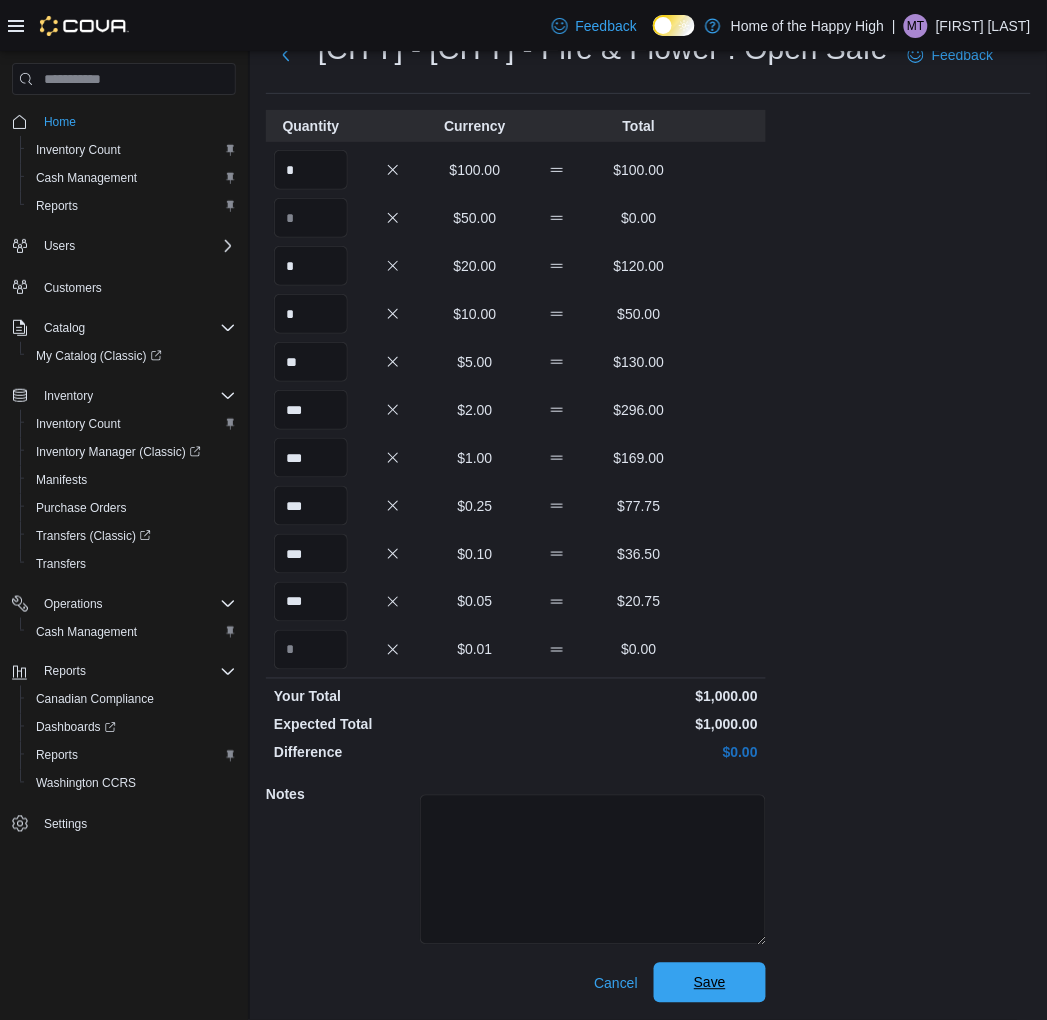 click on "Save" at bounding box center [710, 983] 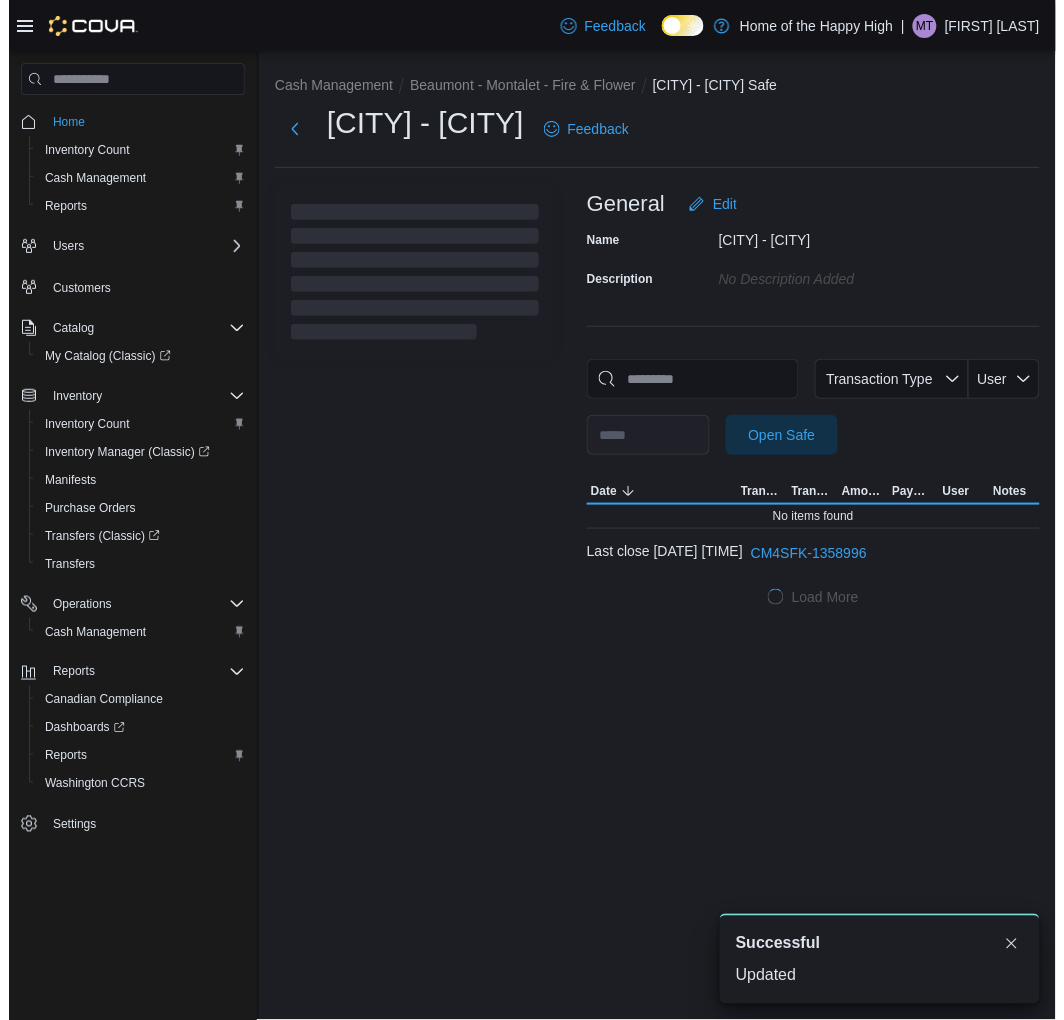 scroll, scrollTop: 0, scrollLeft: 0, axis: both 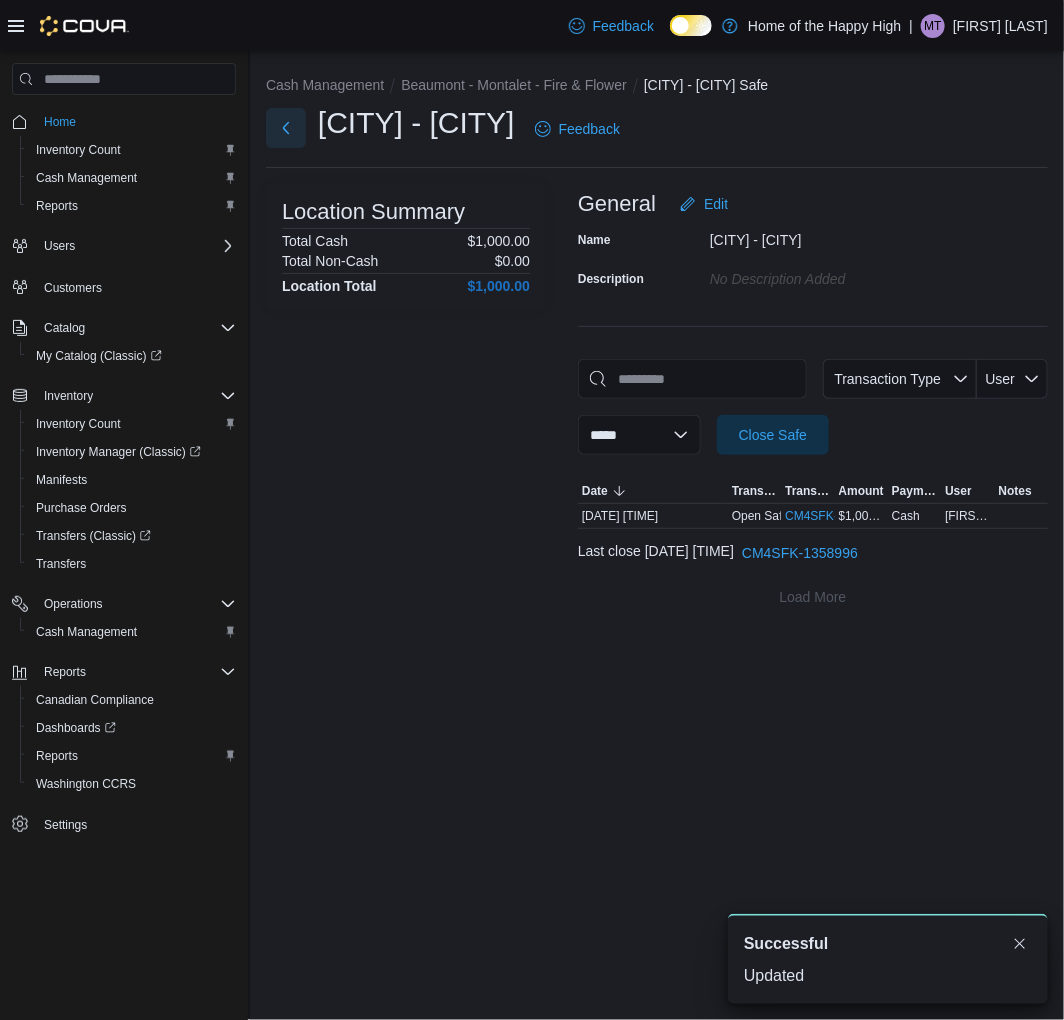 click at bounding box center (286, 128) 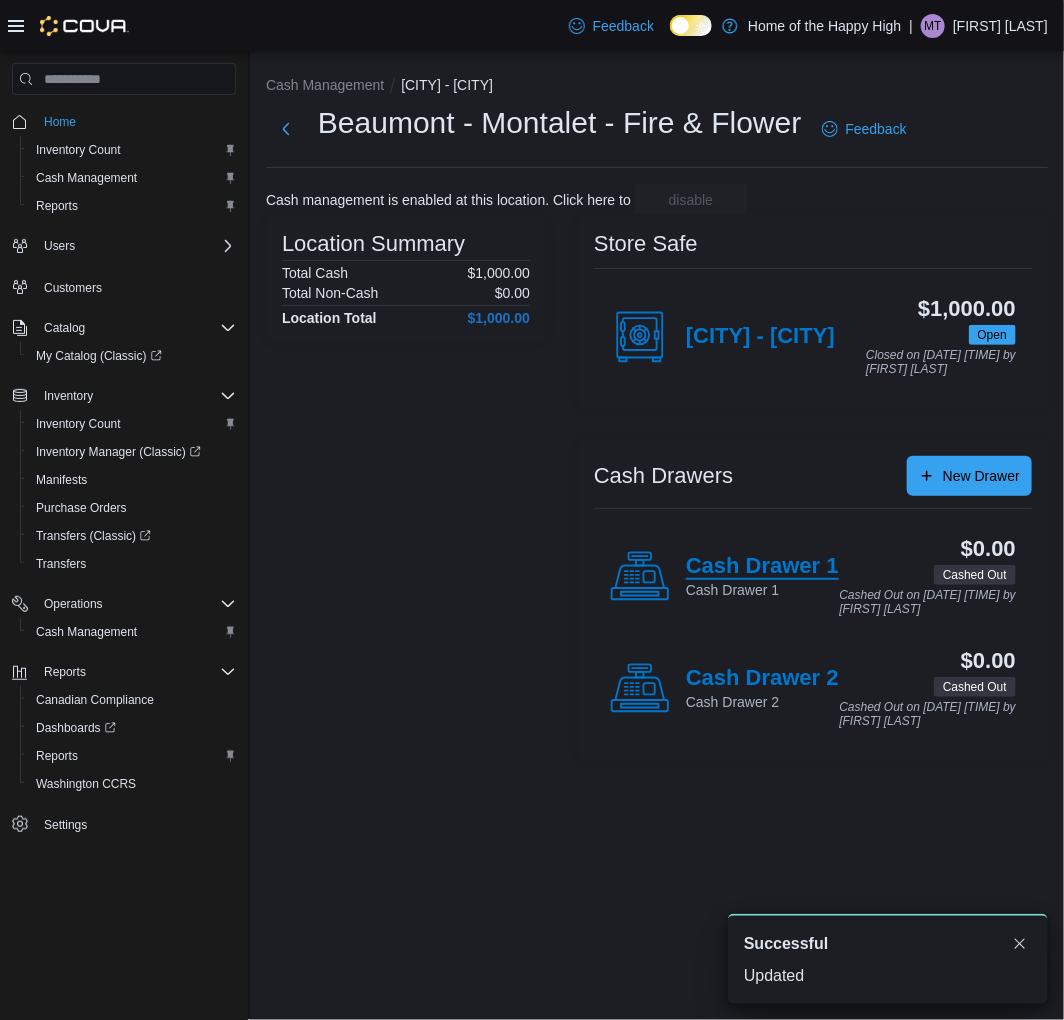 click on "Cash Drawer 1" at bounding box center (762, 567) 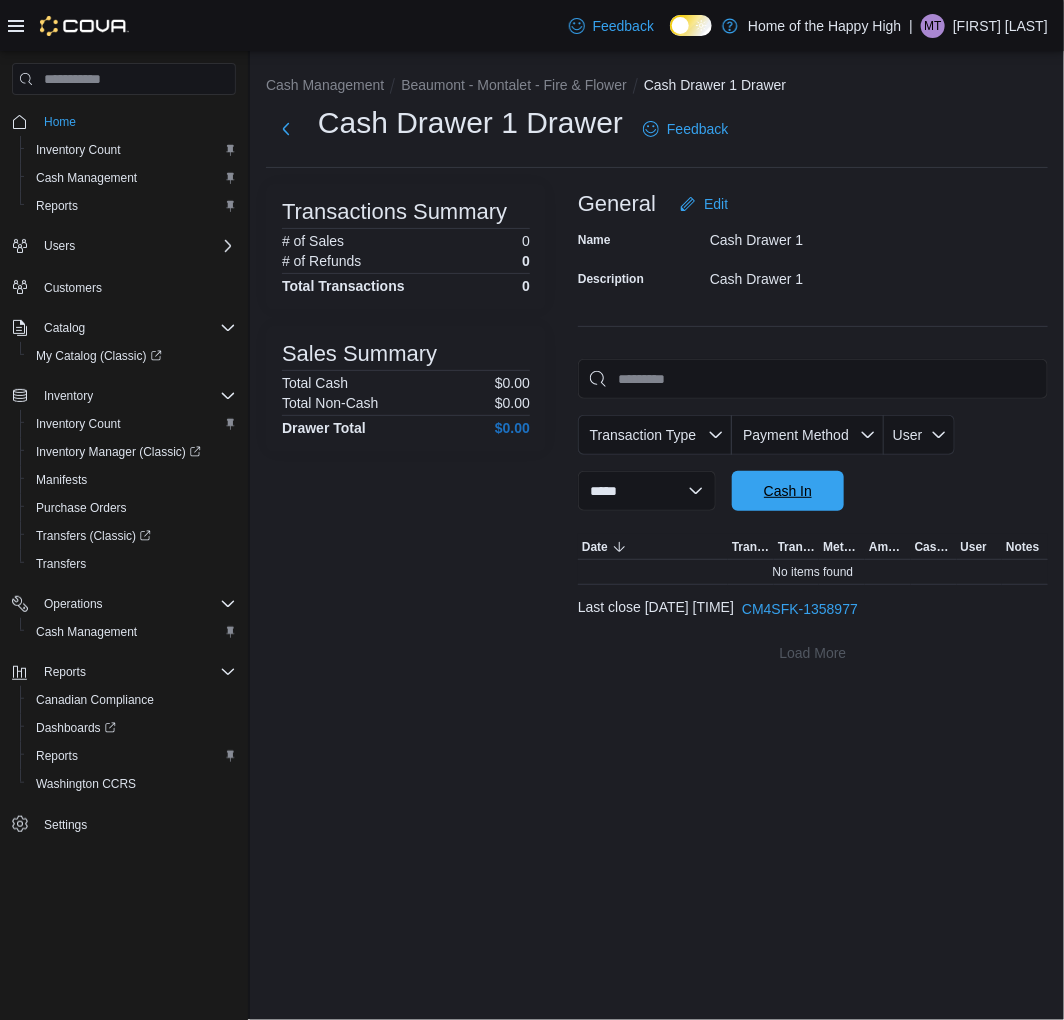 click on "Cash In" at bounding box center [788, 491] 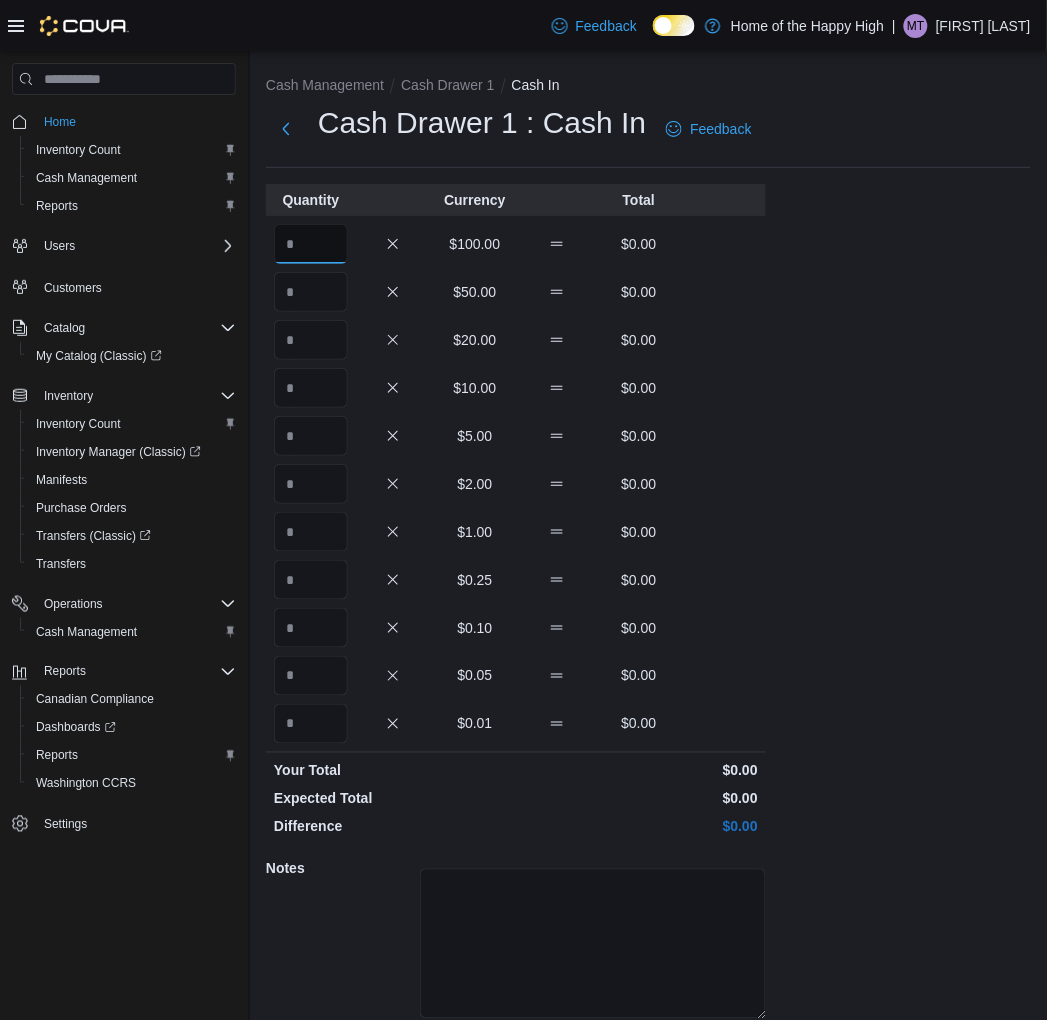 click at bounding box center [311, 244] 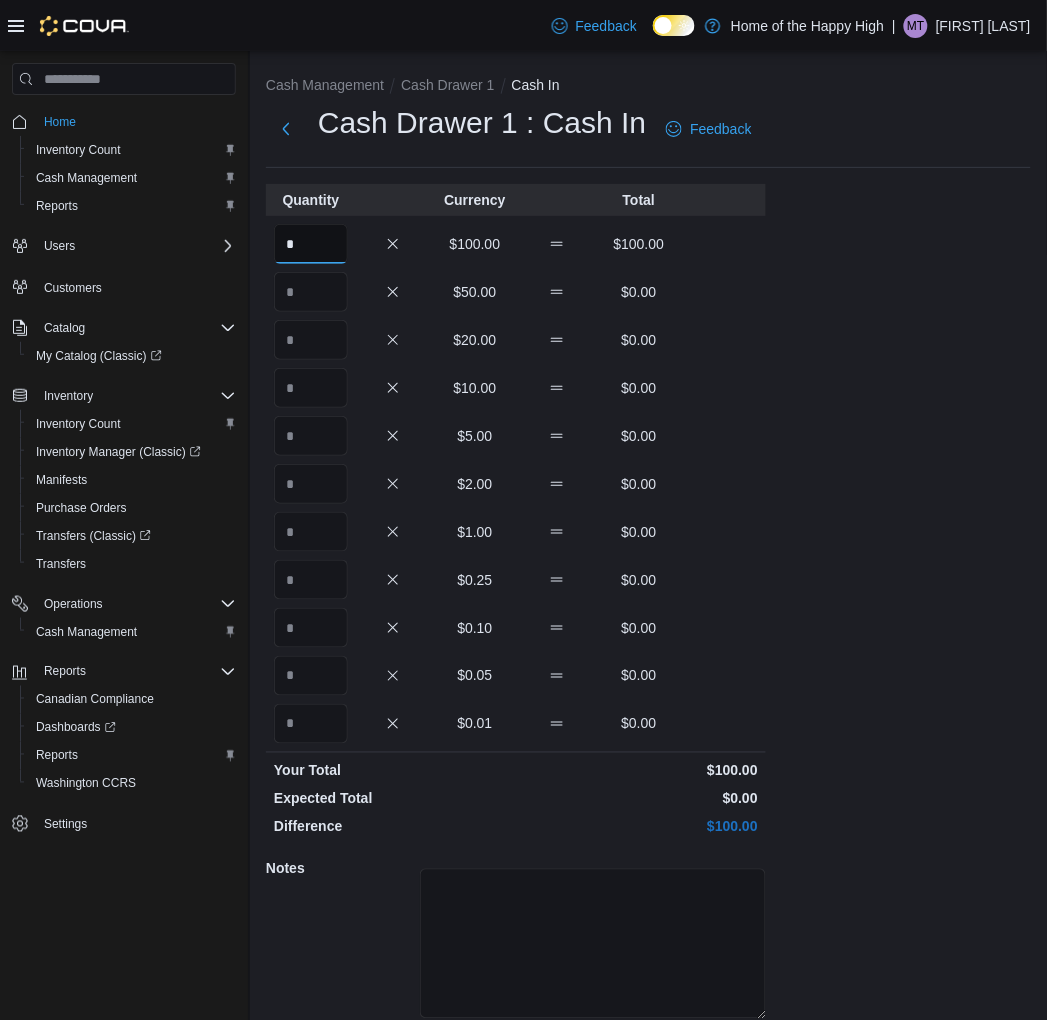 type on "*" 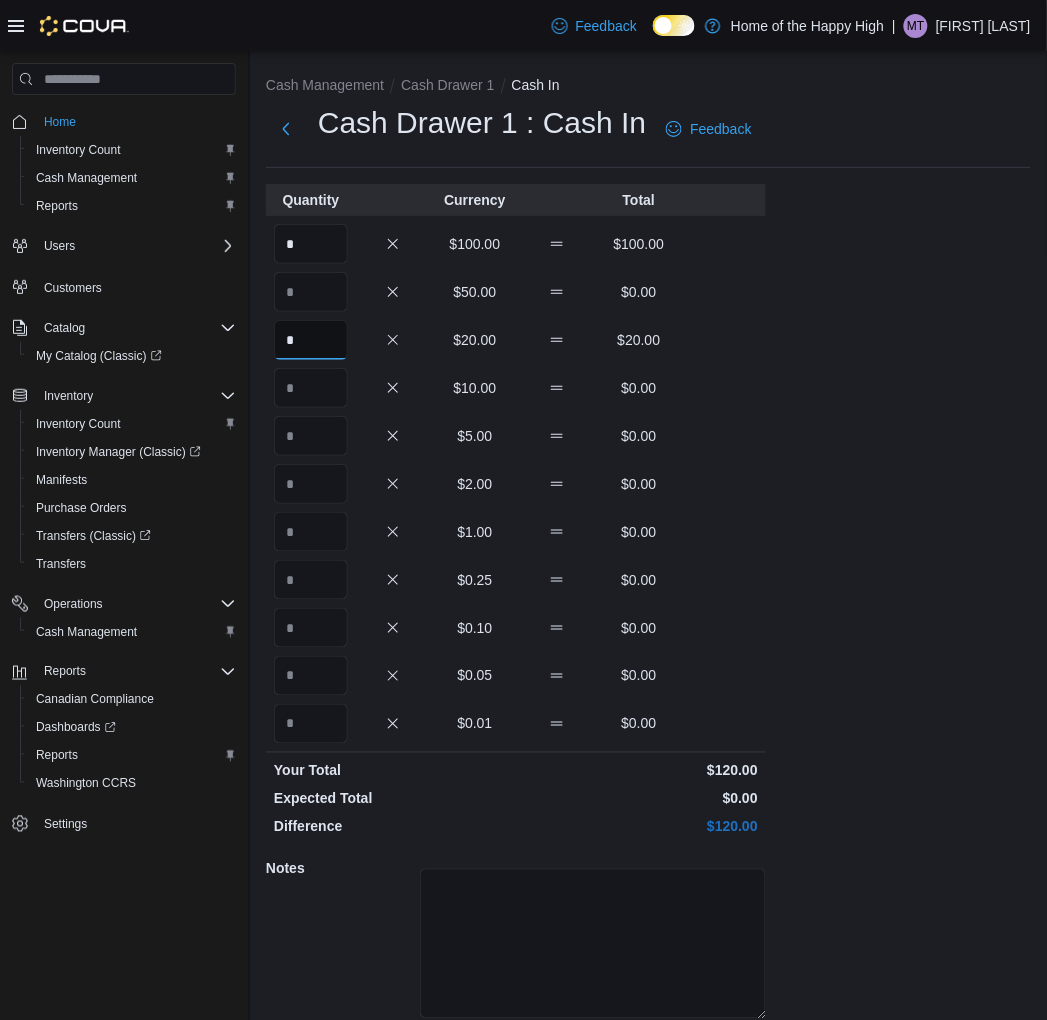 type on "*" 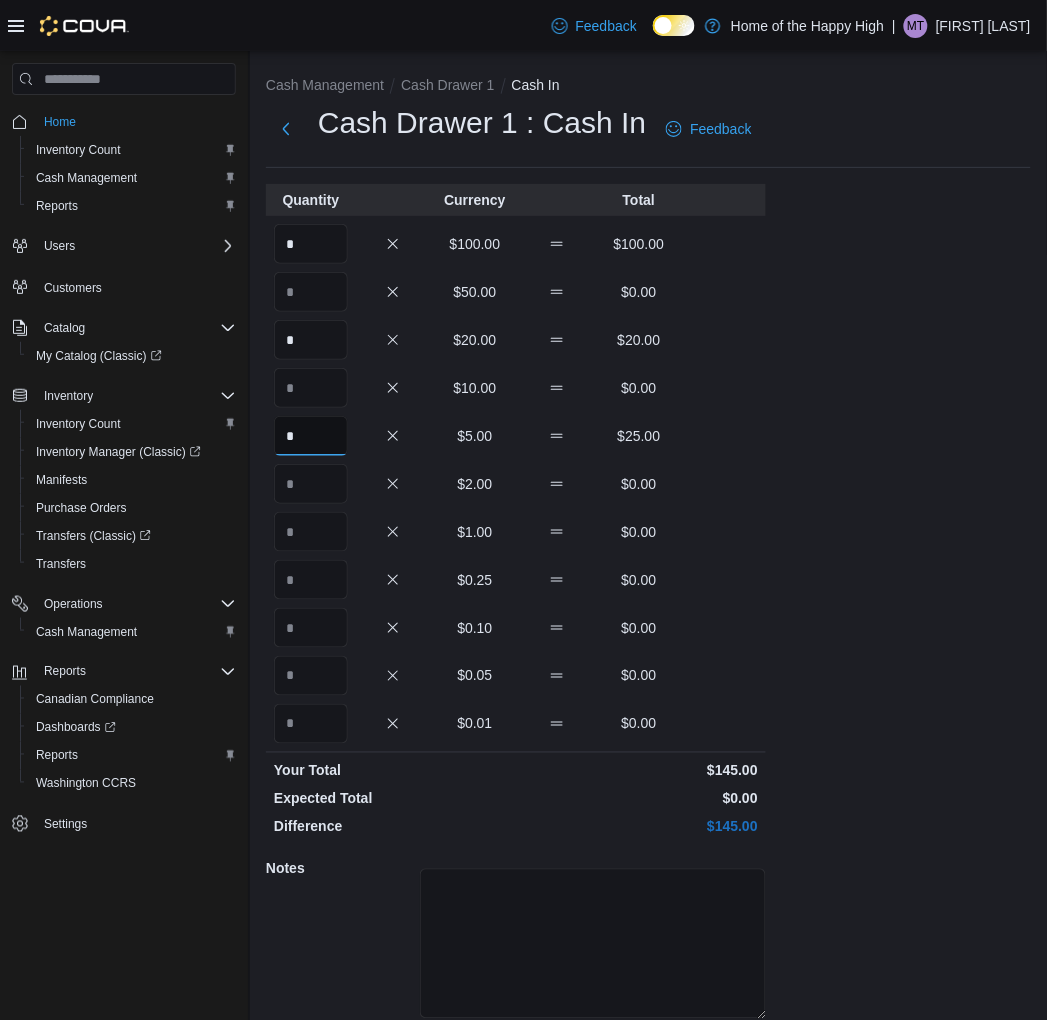 type on "*" 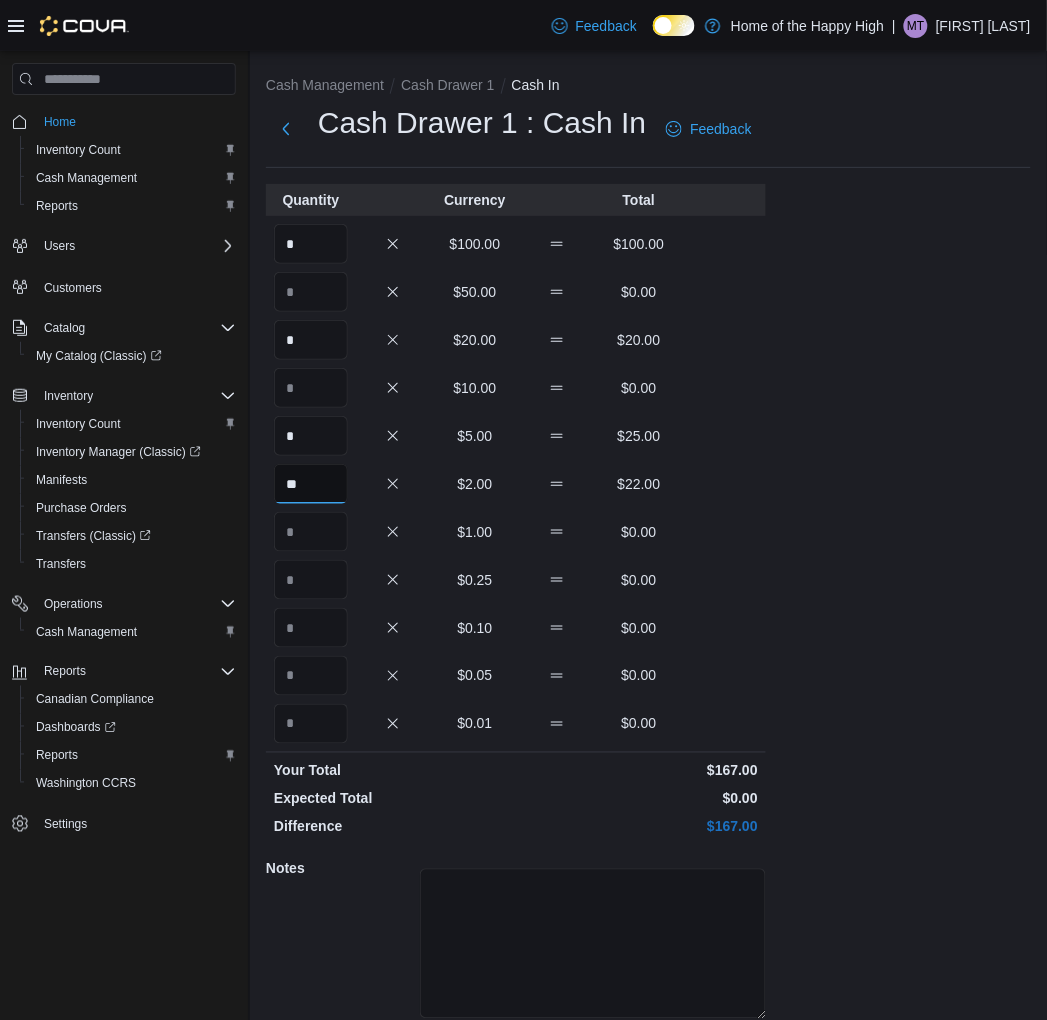 type on "**" 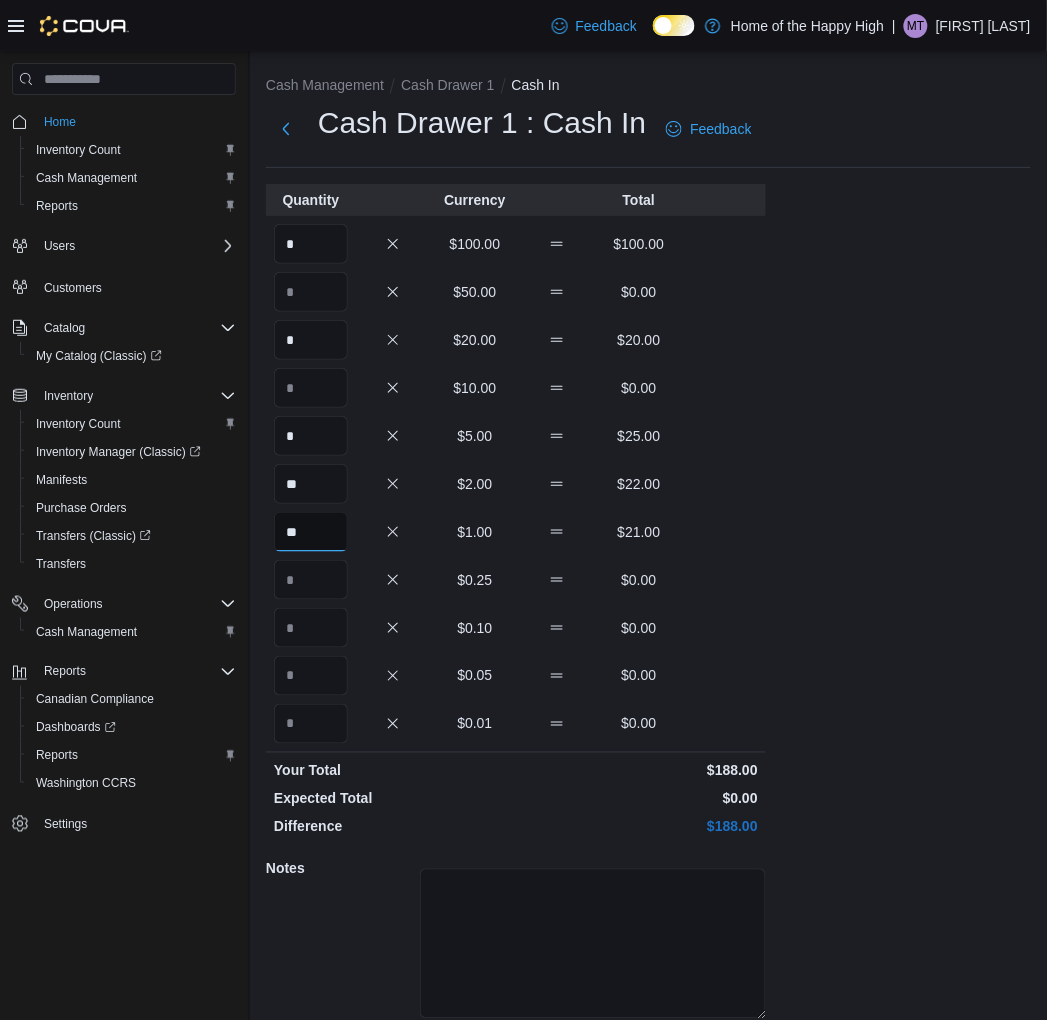 type on "**" 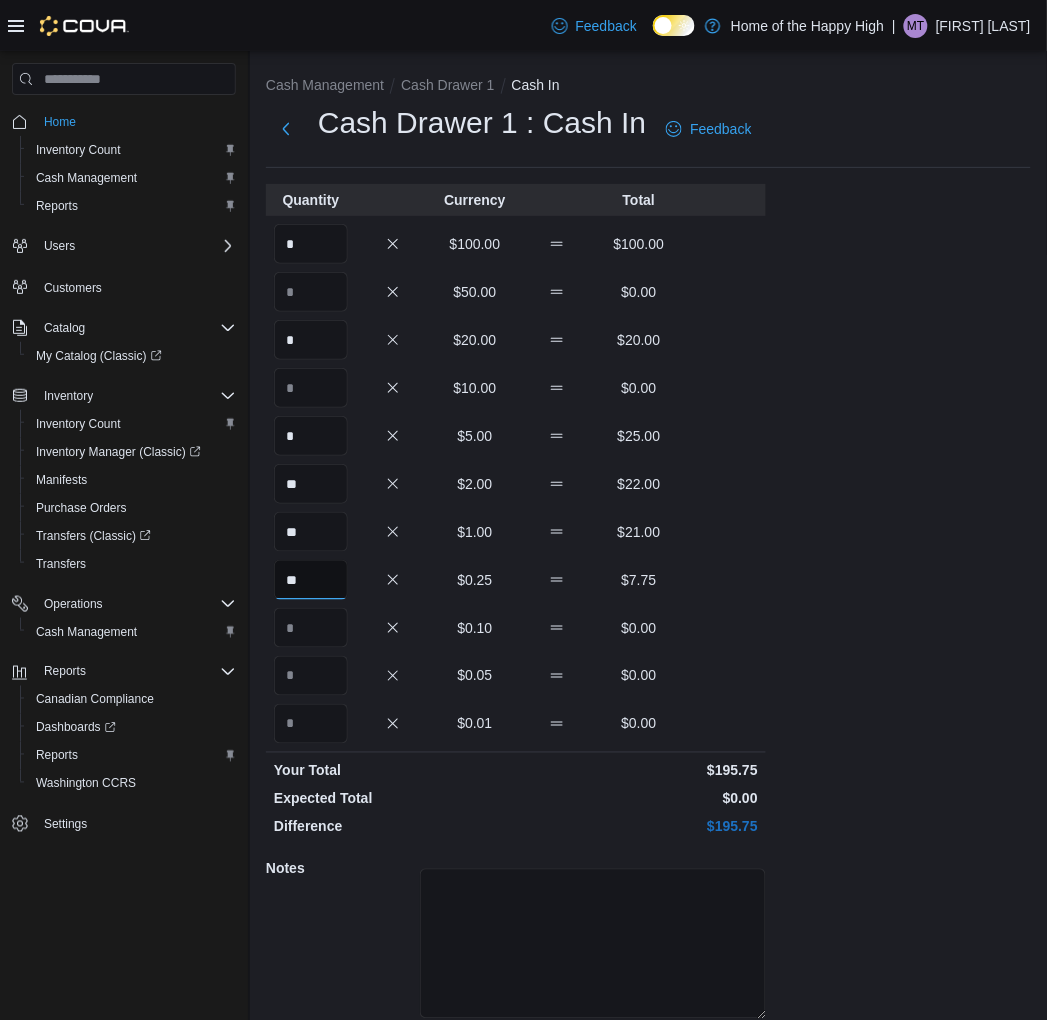 type on "**" 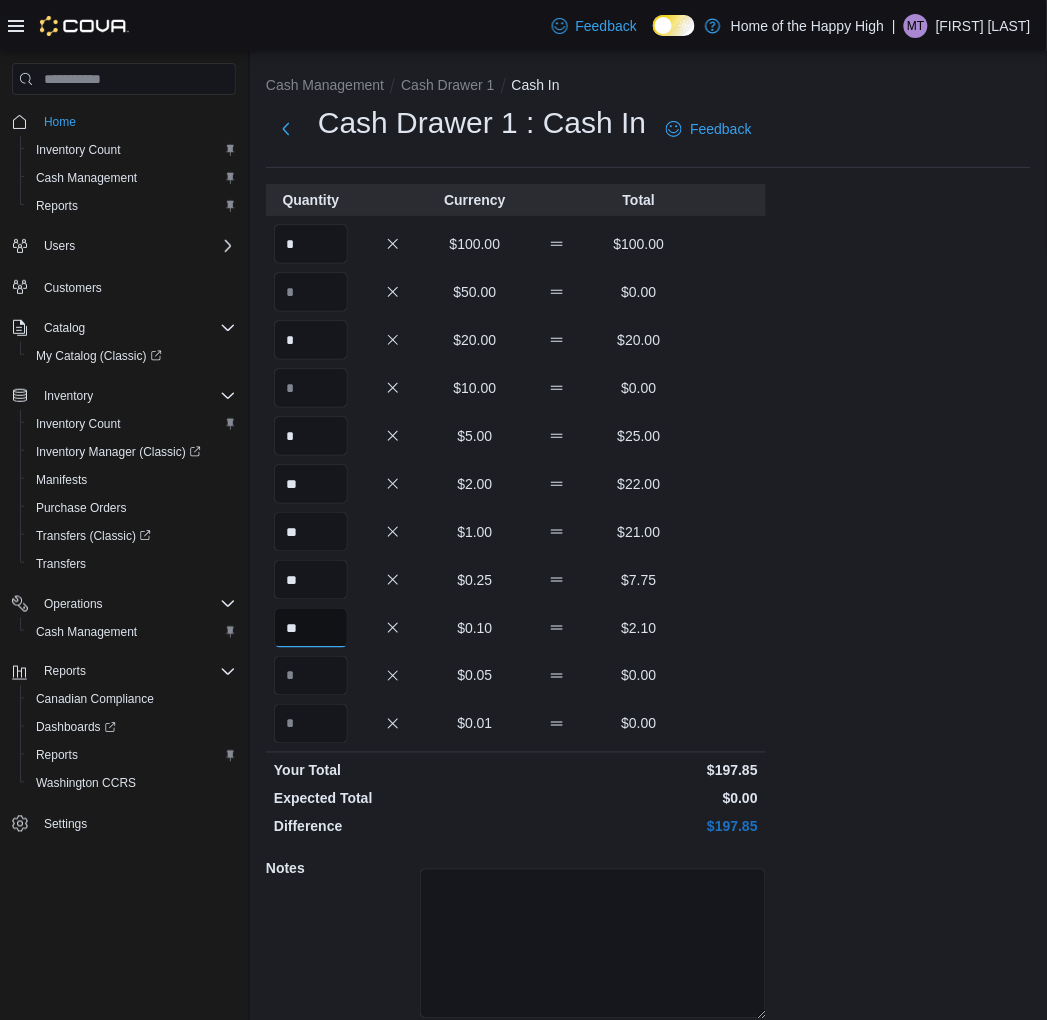 type on "**" 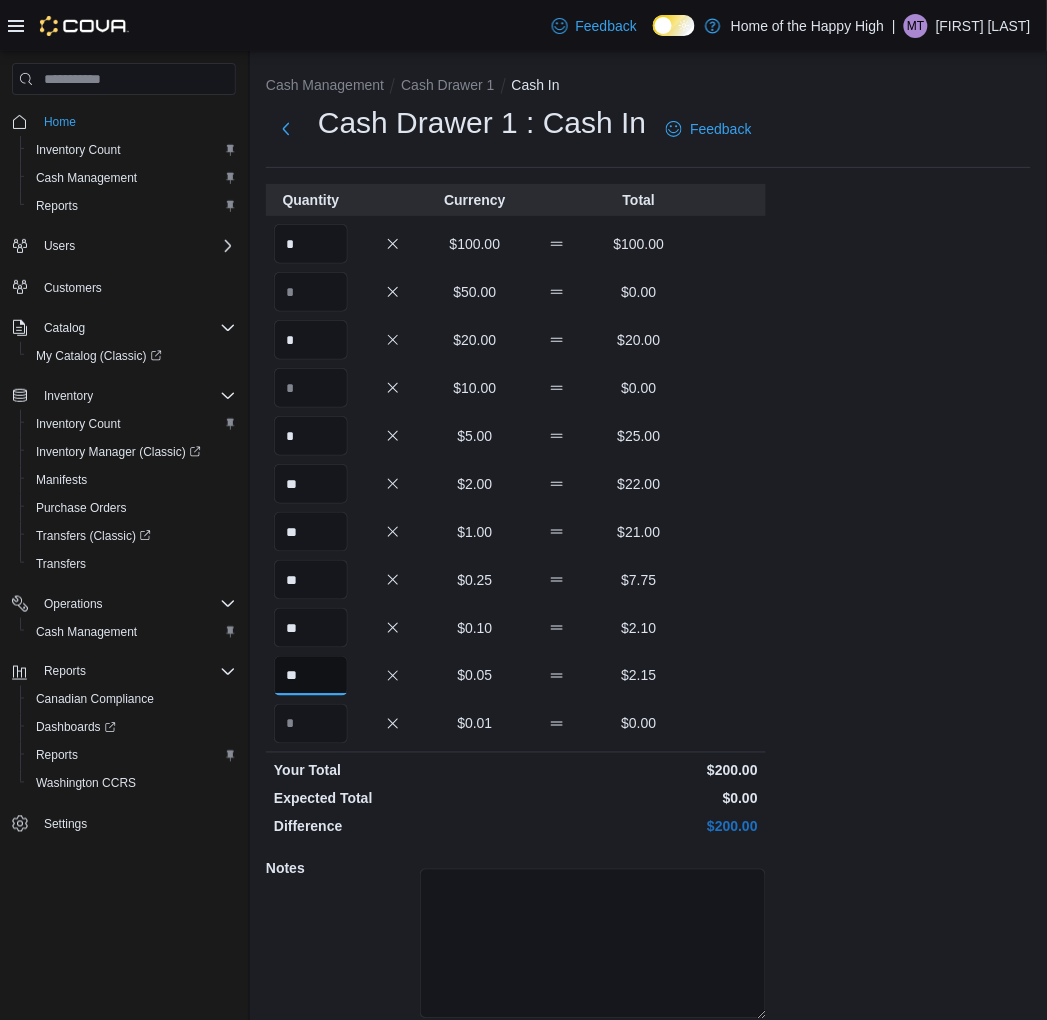 type on "**" 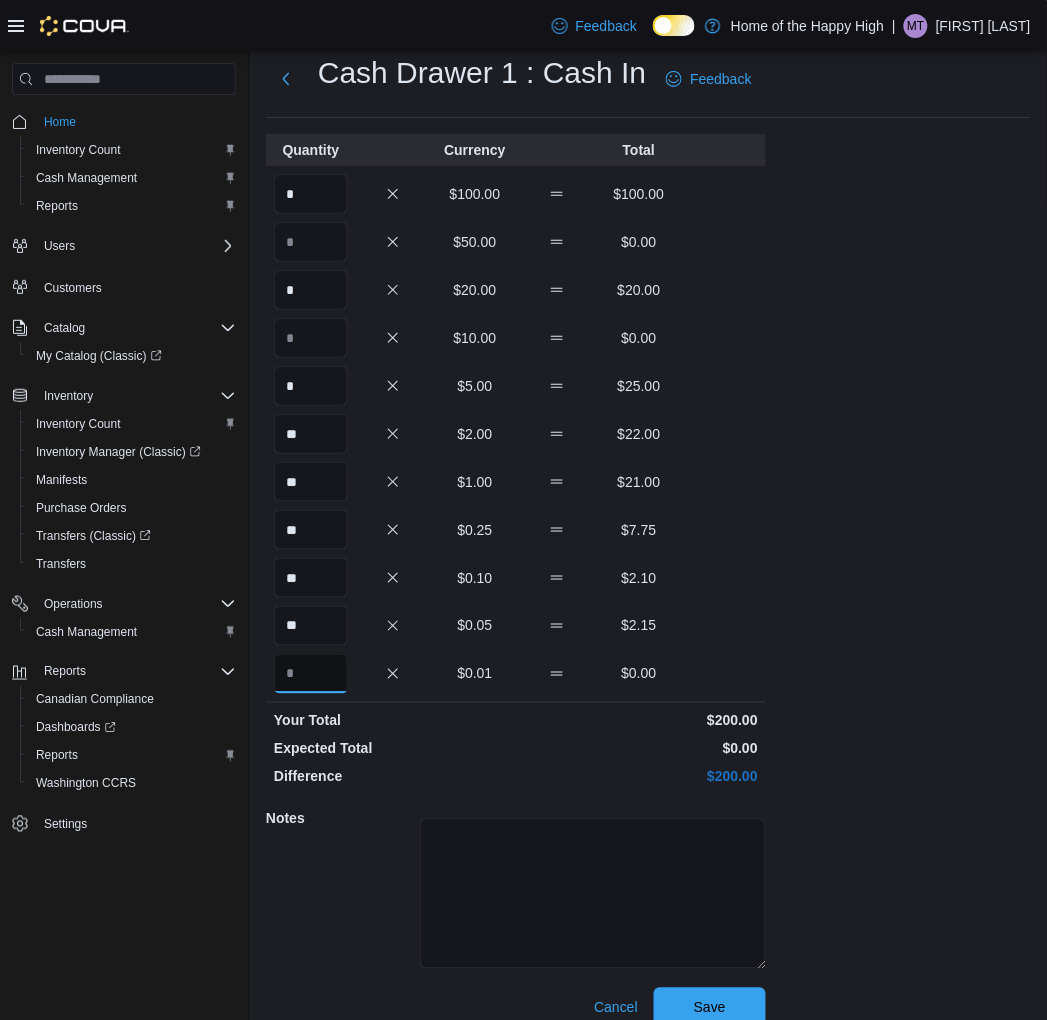 scroll, scrollTop: 74, scrollLeft: 0, axis: vertical 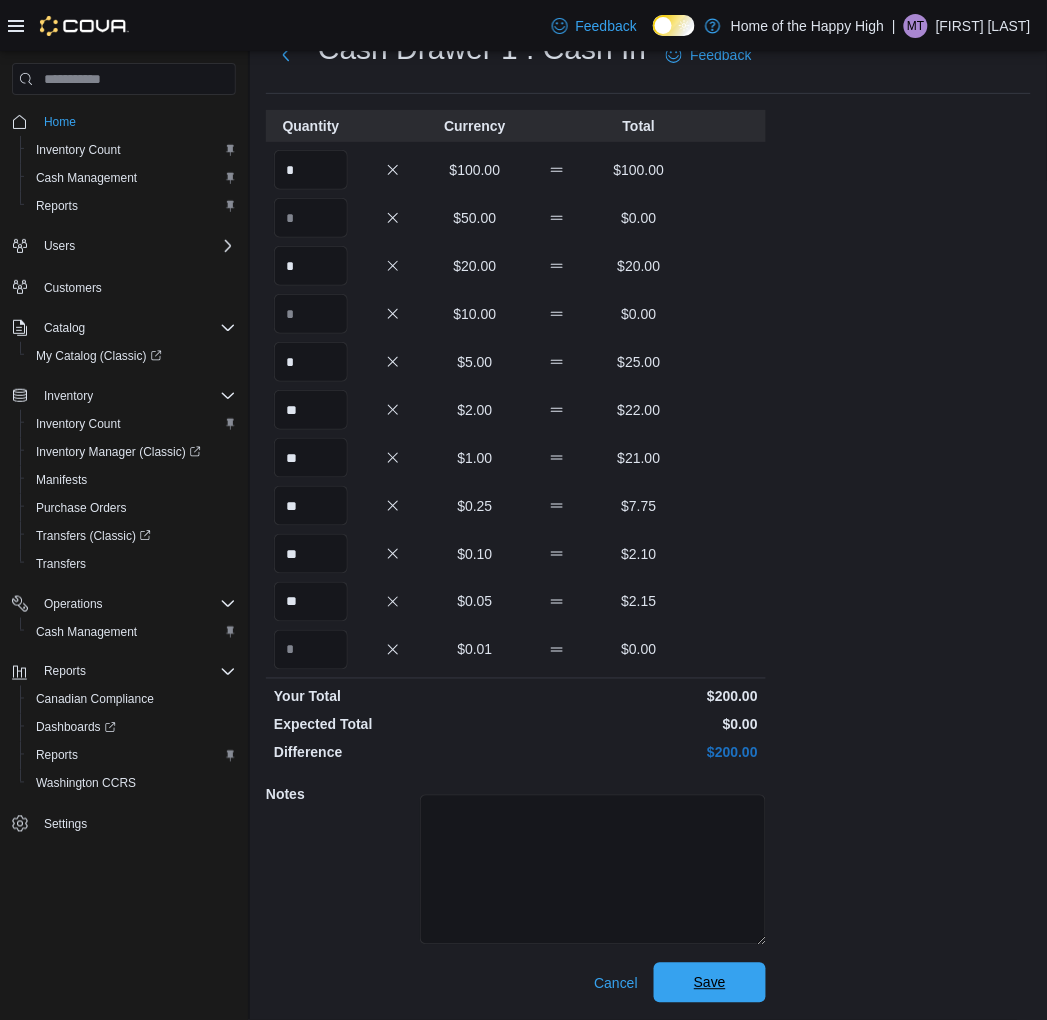 click on "Save" at bounding box center [710, 983] 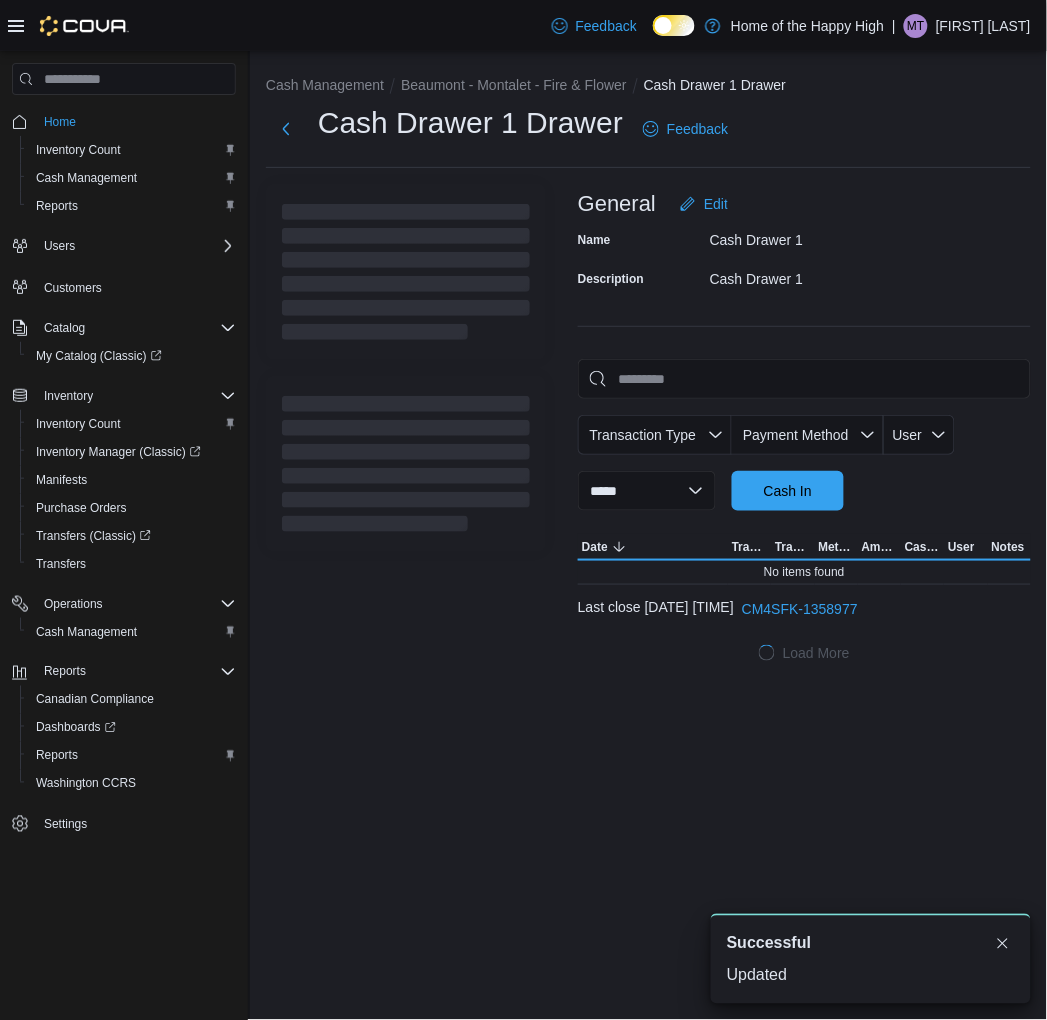 scroll, scrollTop: 0, scrollLeft: 0, axis: both 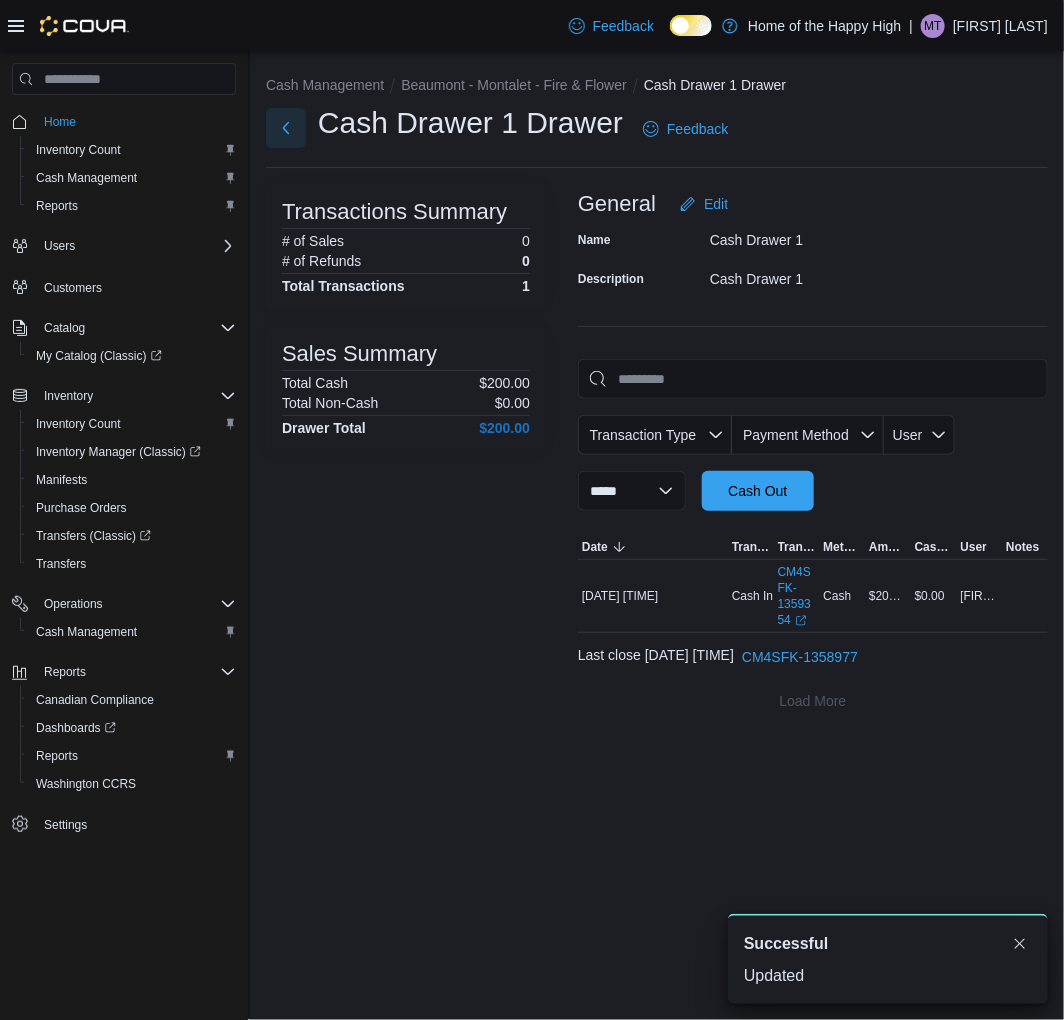 click at bounding box center (286, 128) 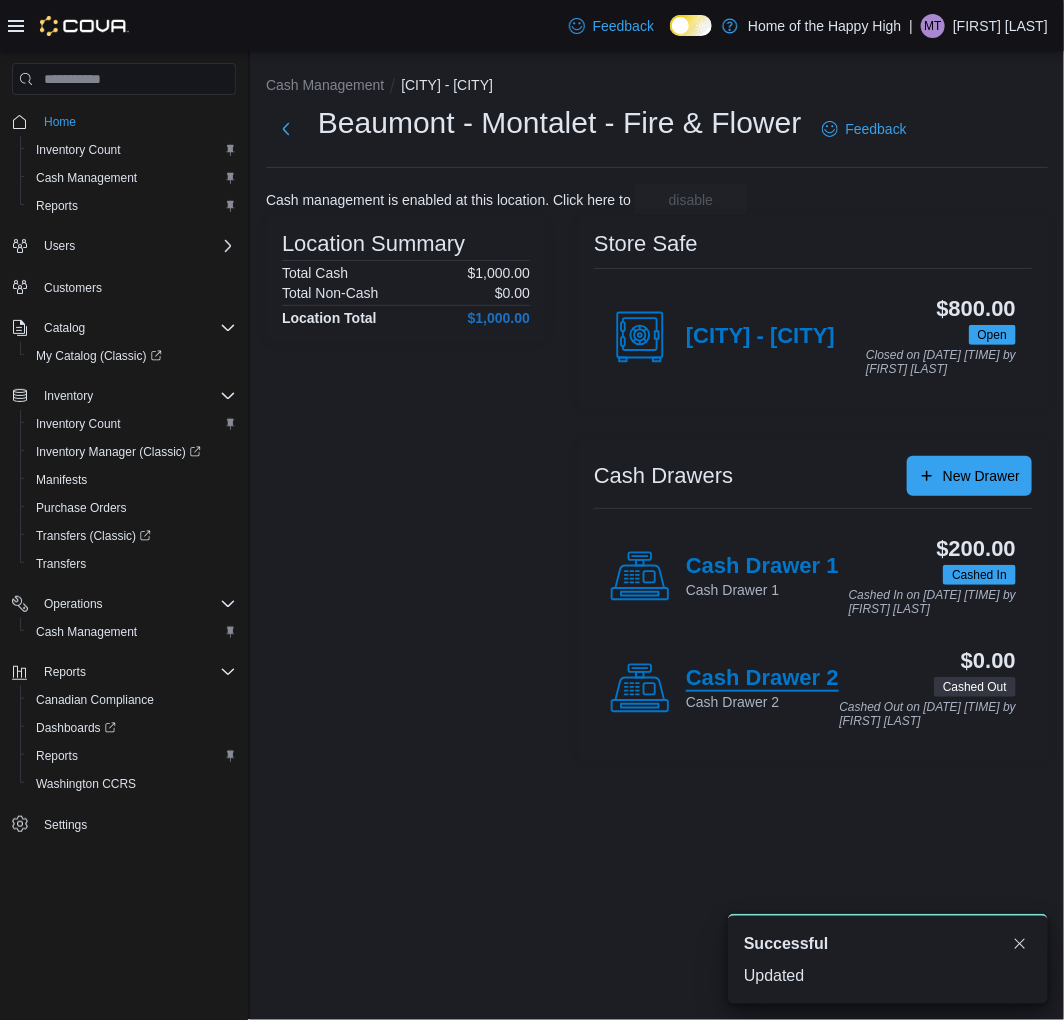 click on "Cash Drawer 2" at bounding box center [762, 679] 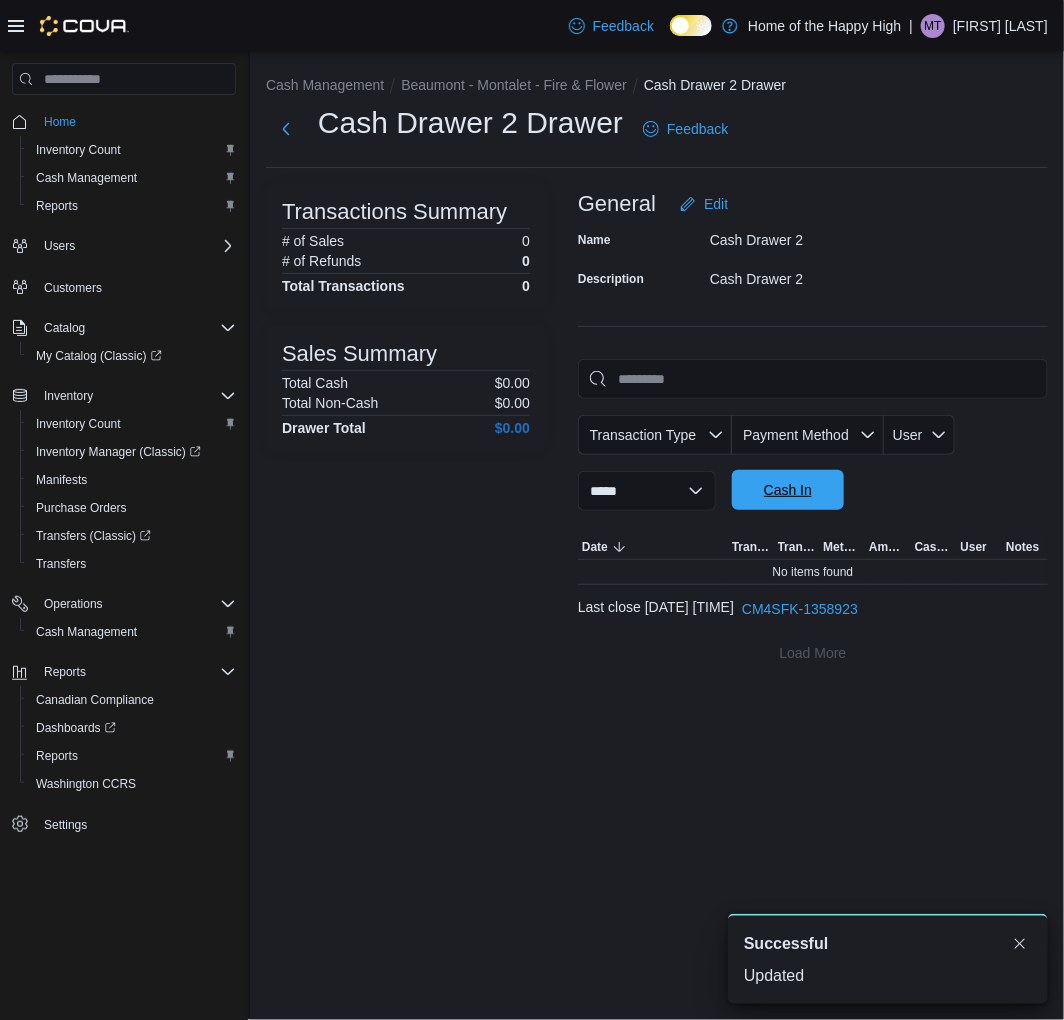 click on "Cash In" at bounding box center (788, 490) 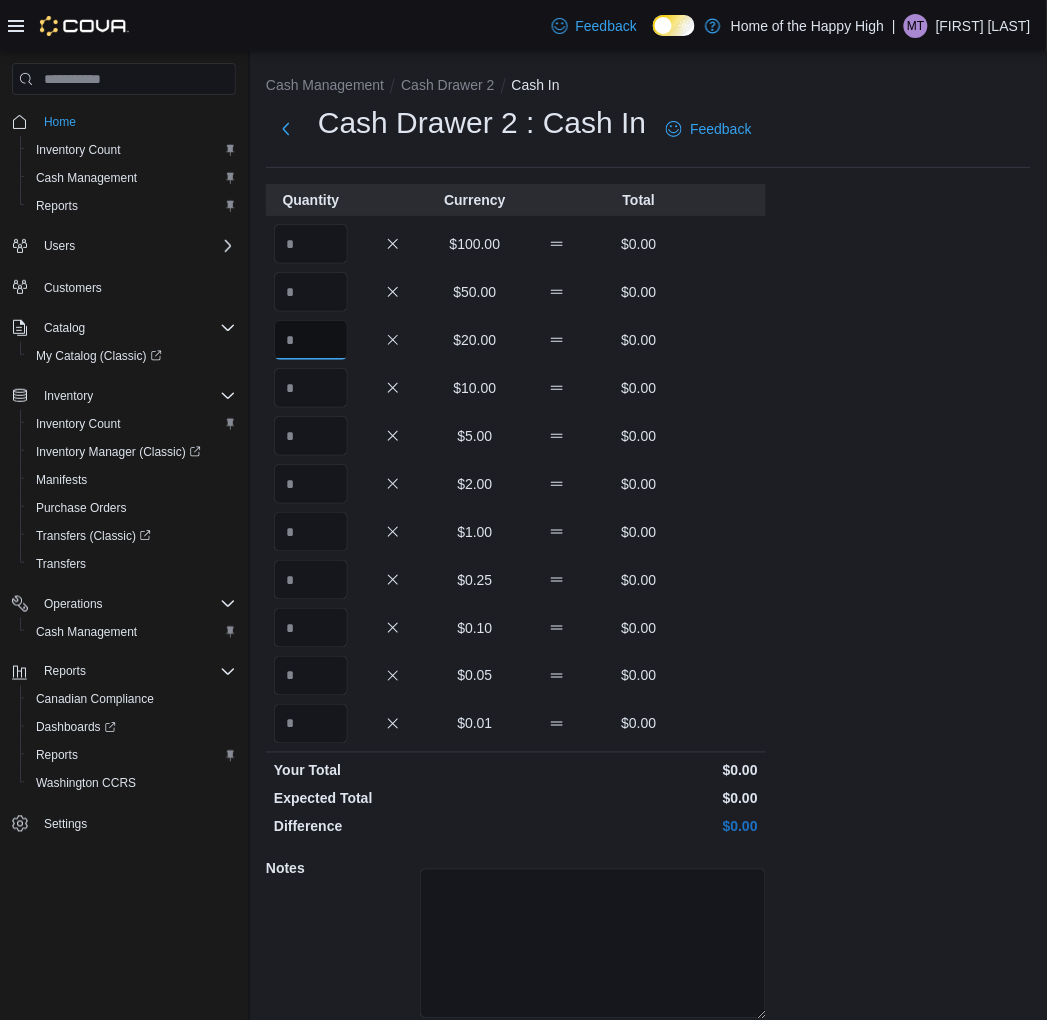click at bounding box center (311, 340) 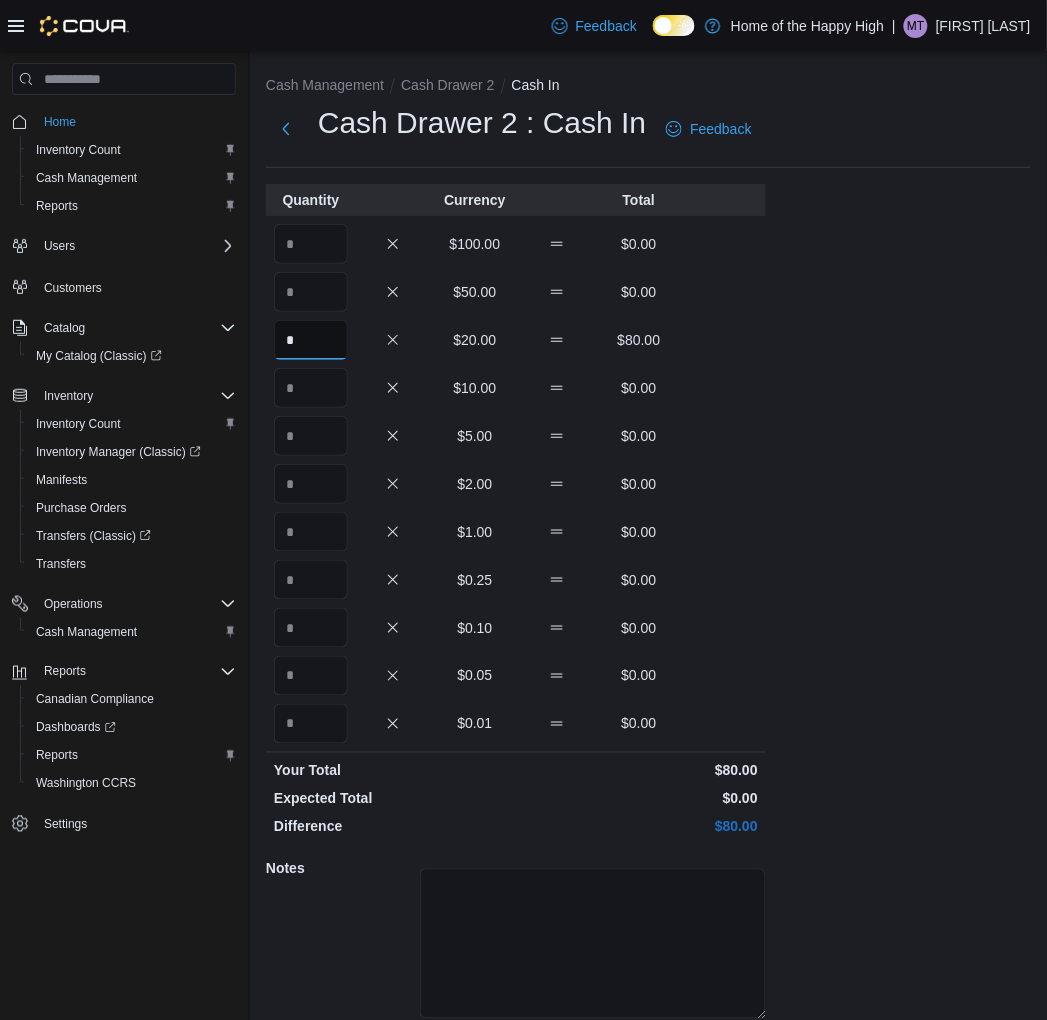 type on "*" 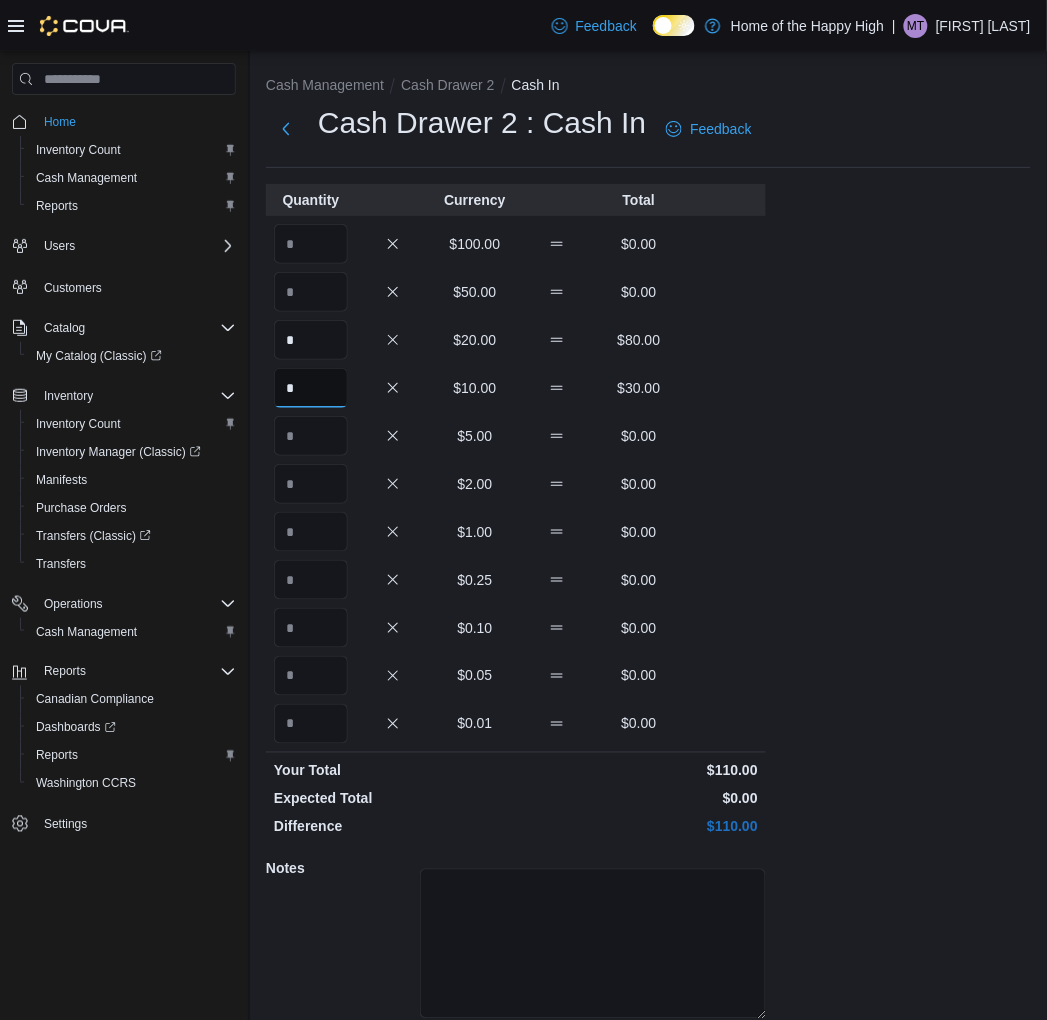 type on "*" 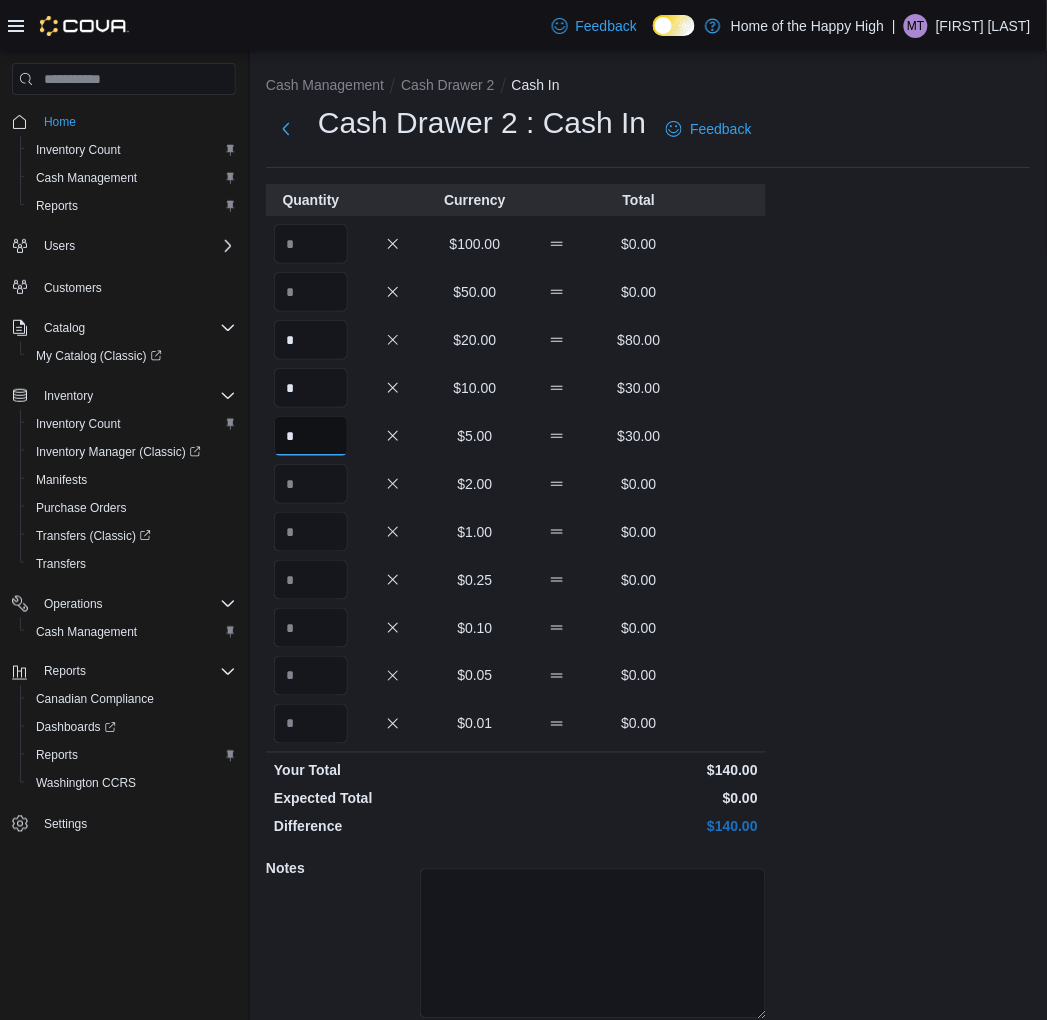 type on "*" 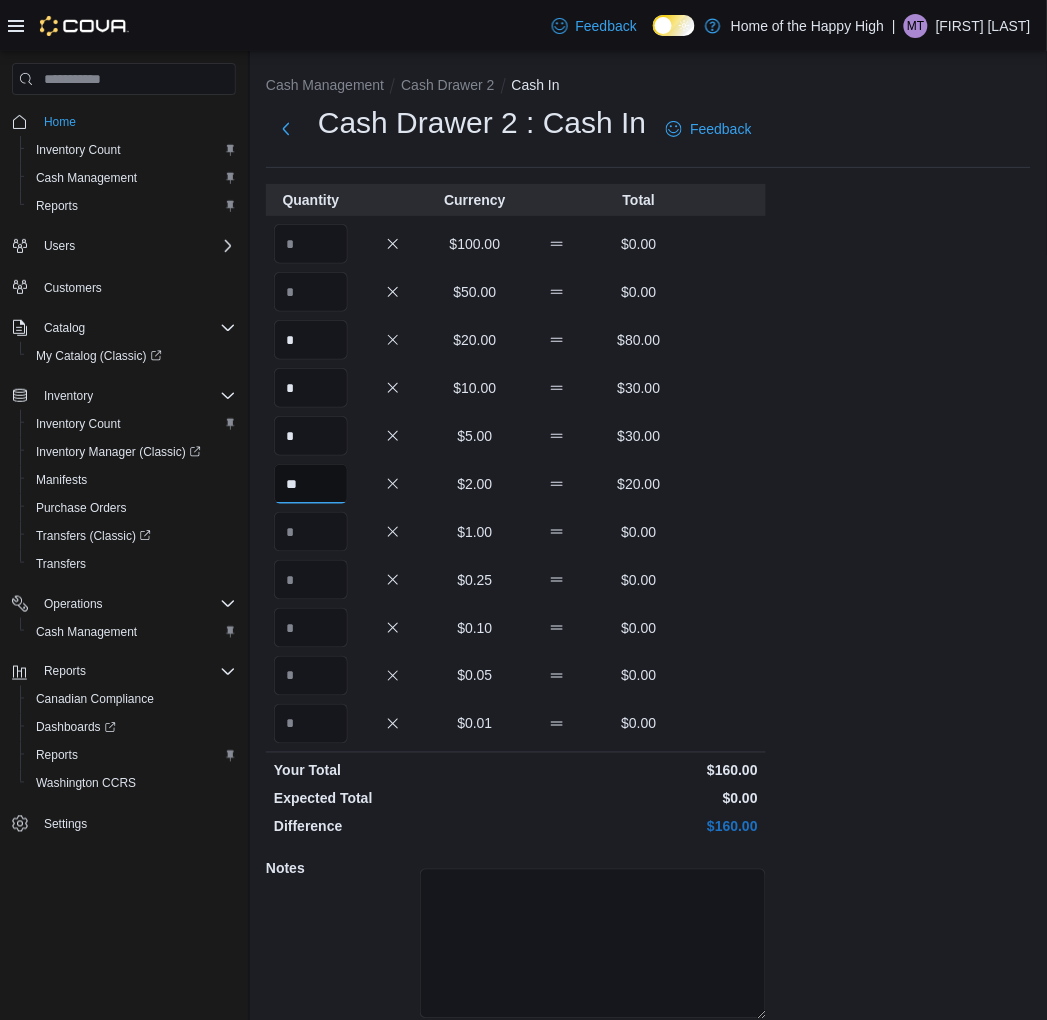 type on "**" 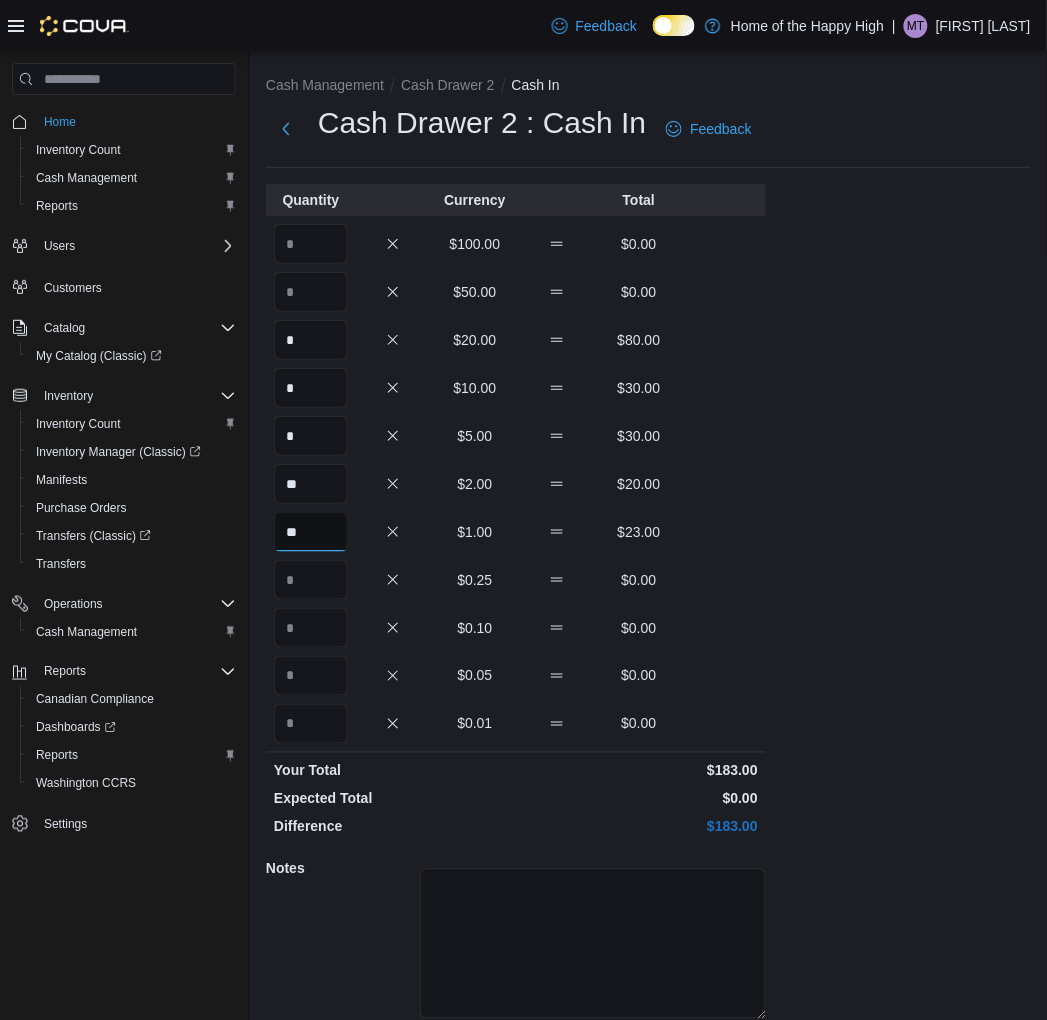type on "**" 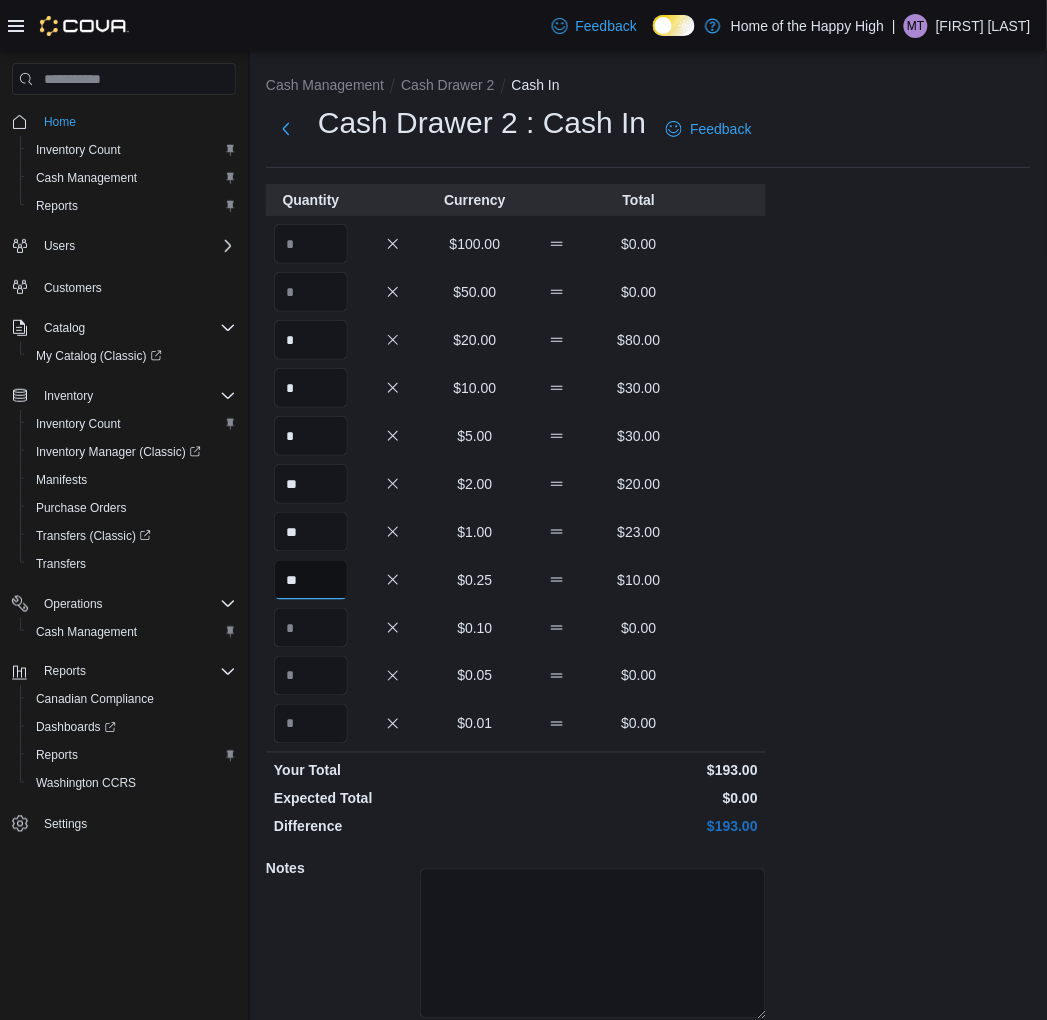 type on "**" 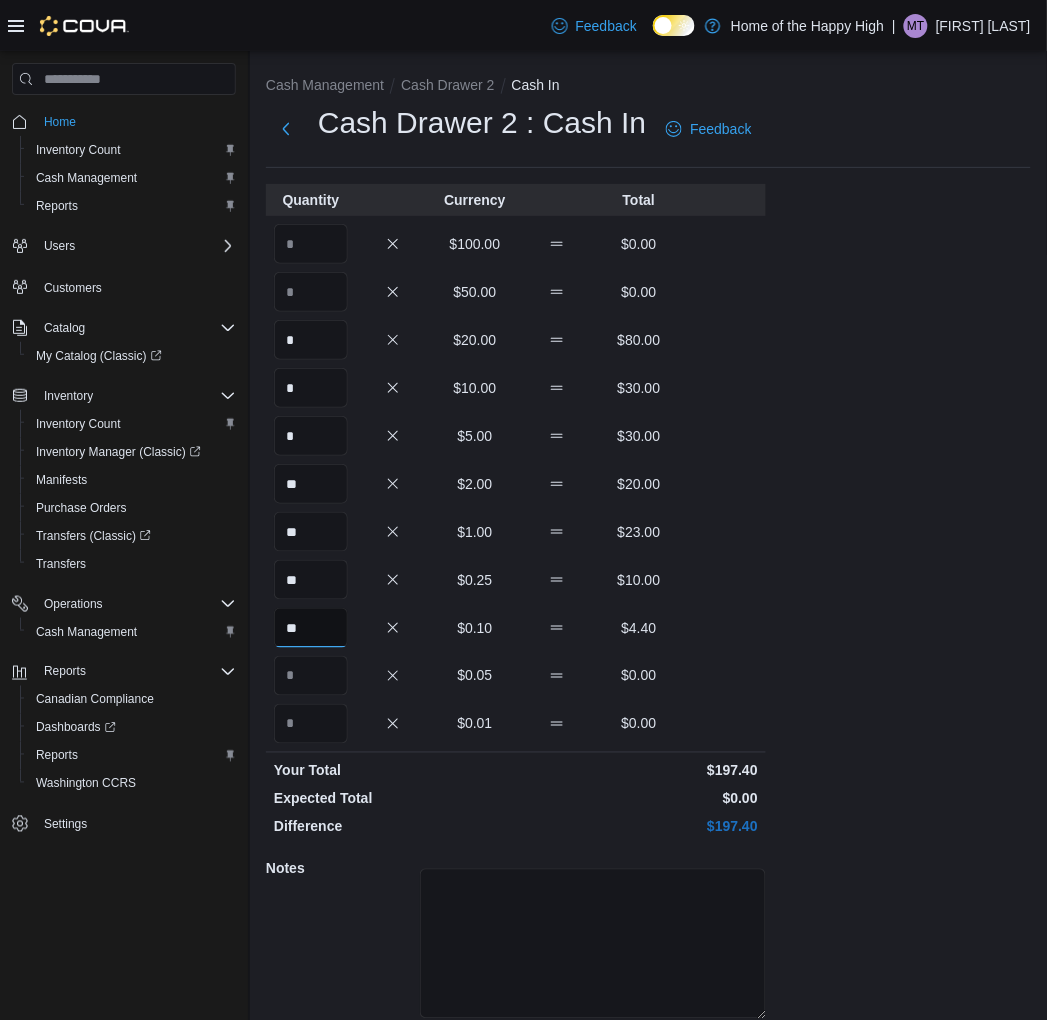 type on "**" 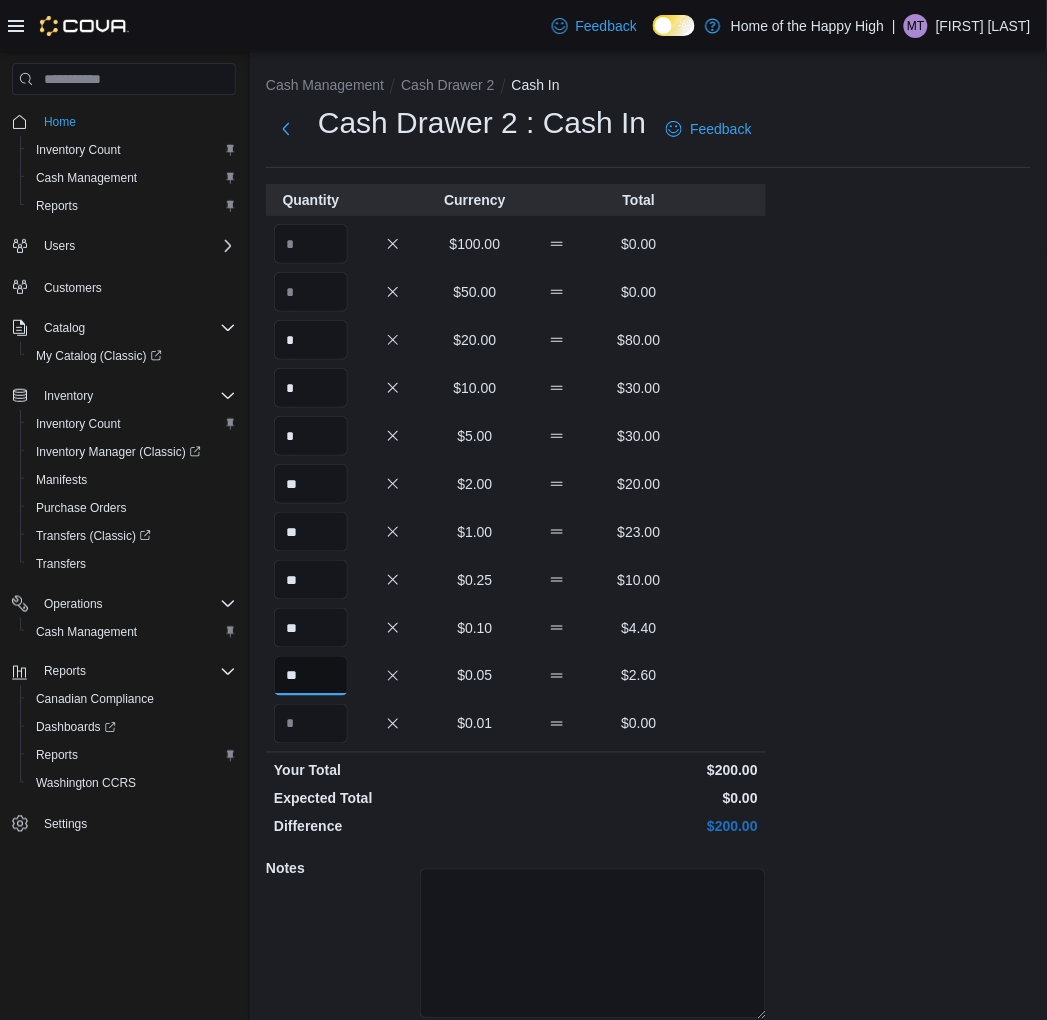 type on "**" 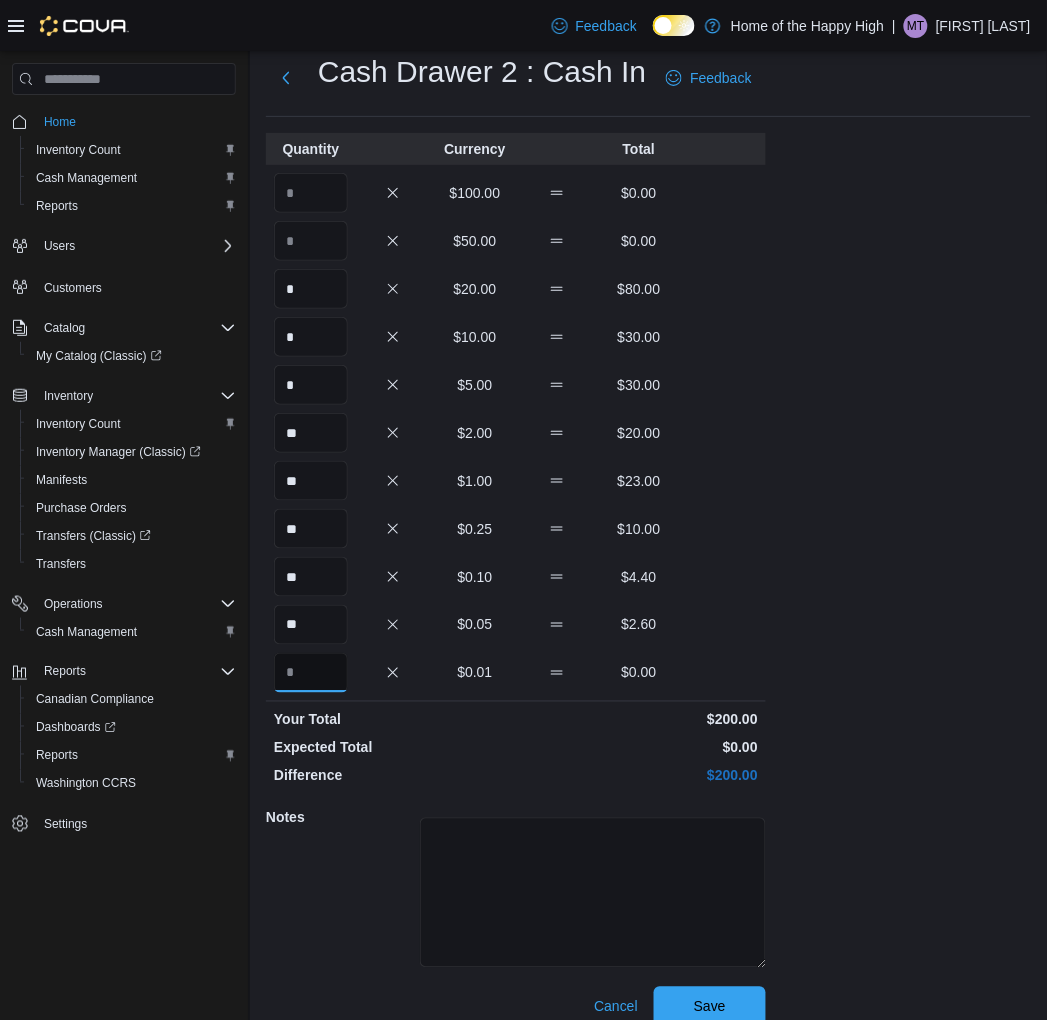 scroll, scrollTop: 74, scrollLeft: 0, axis: vertical 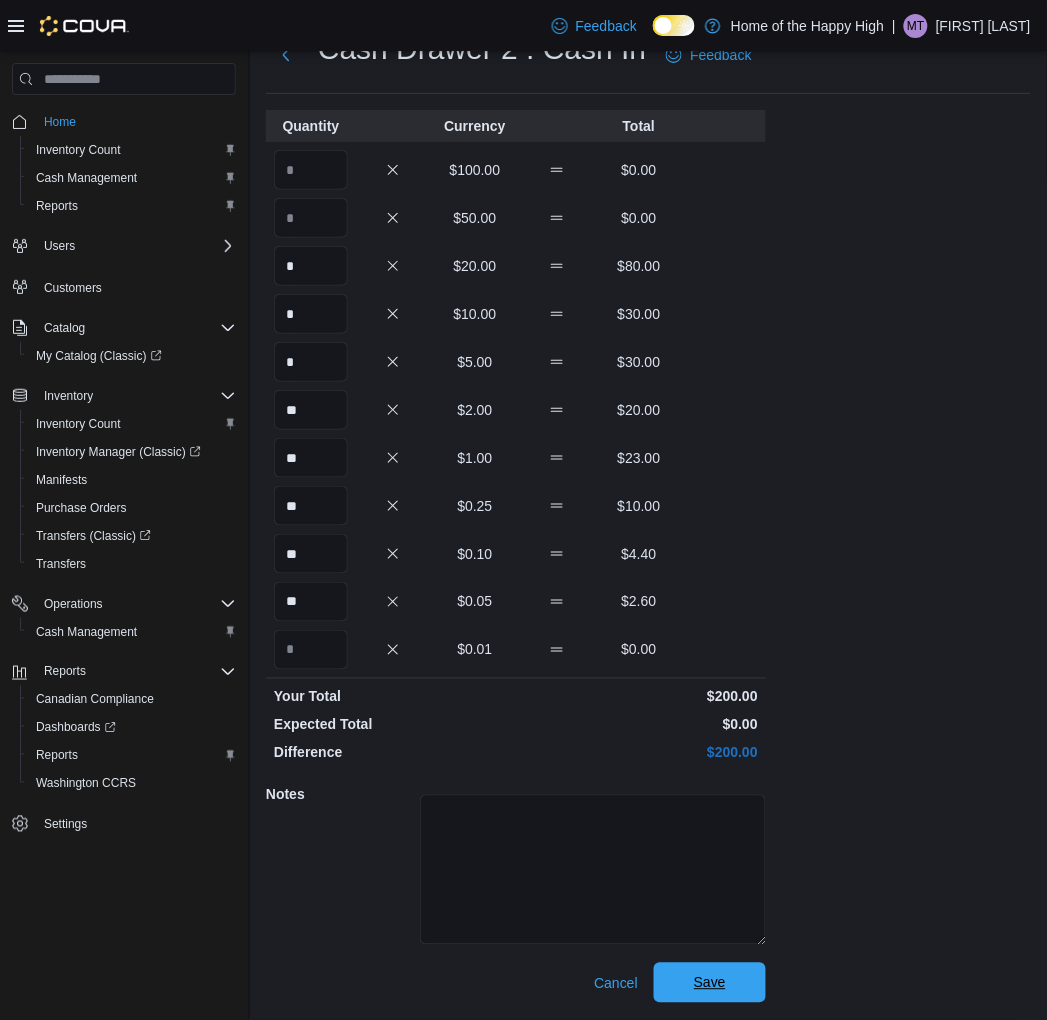 click on "Save" at bounding box center [710, 983] 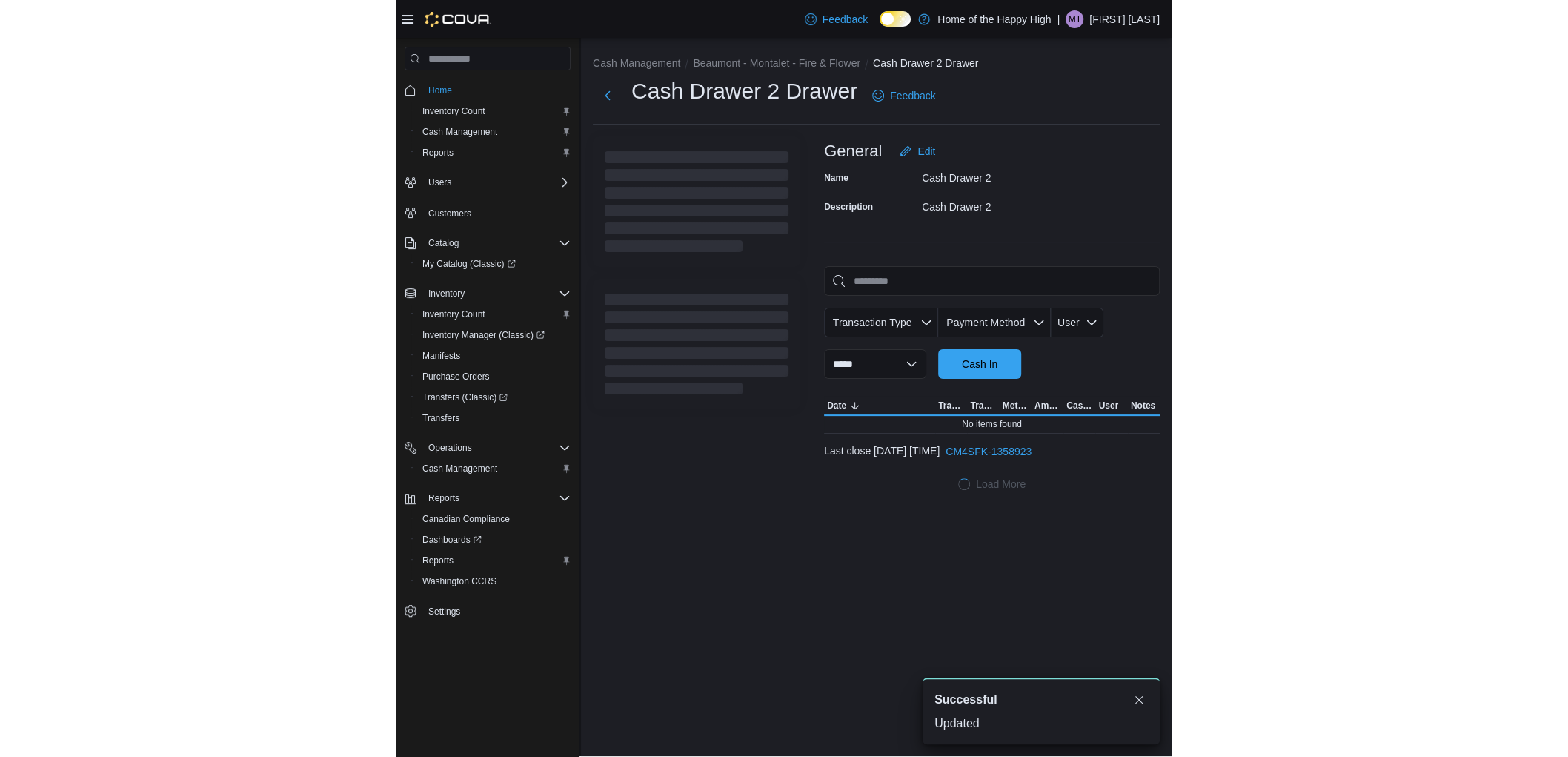 scroll, scrollTop: 0, scrollLeft: 0, axis: both 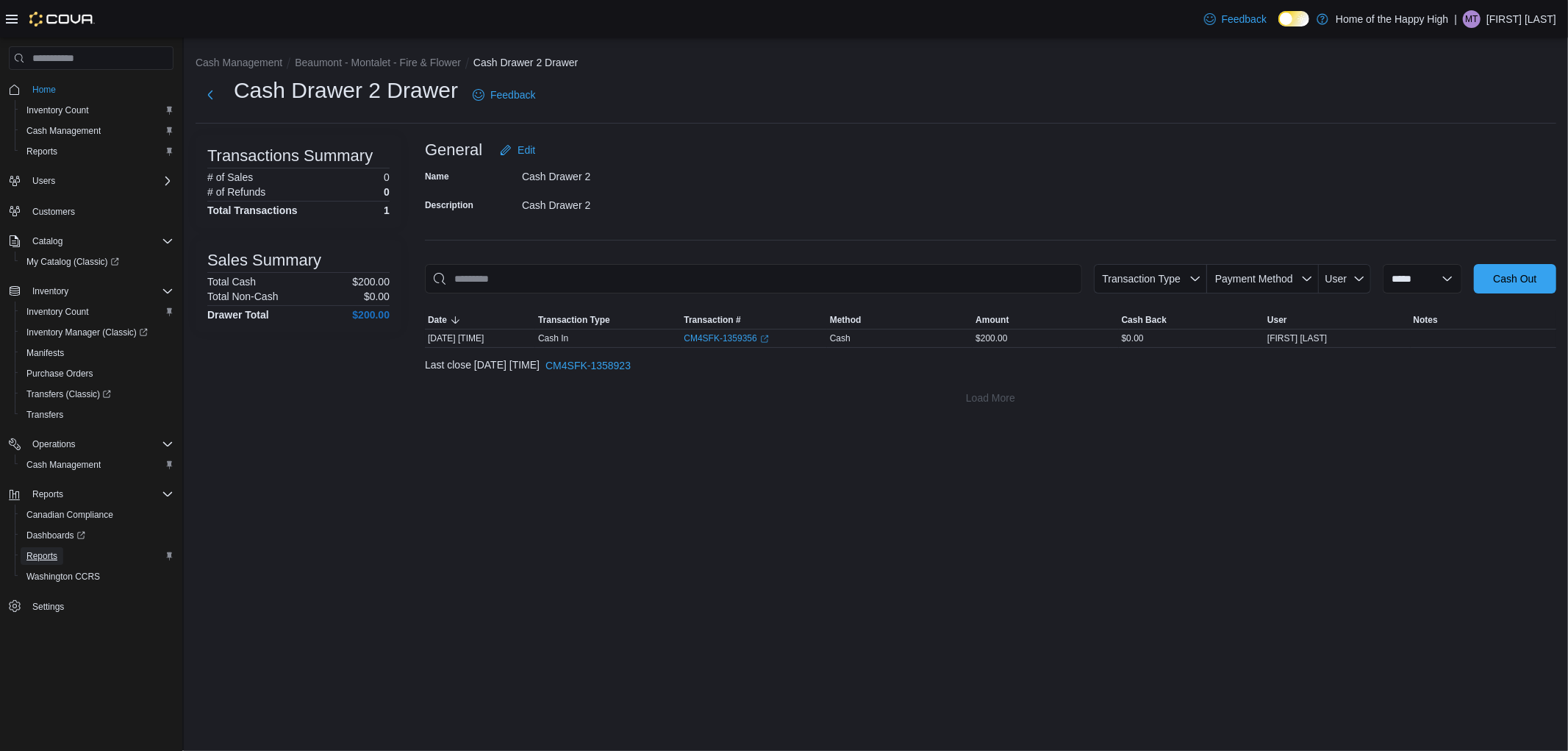 click on "Reports" at bounding box center [42, 556] 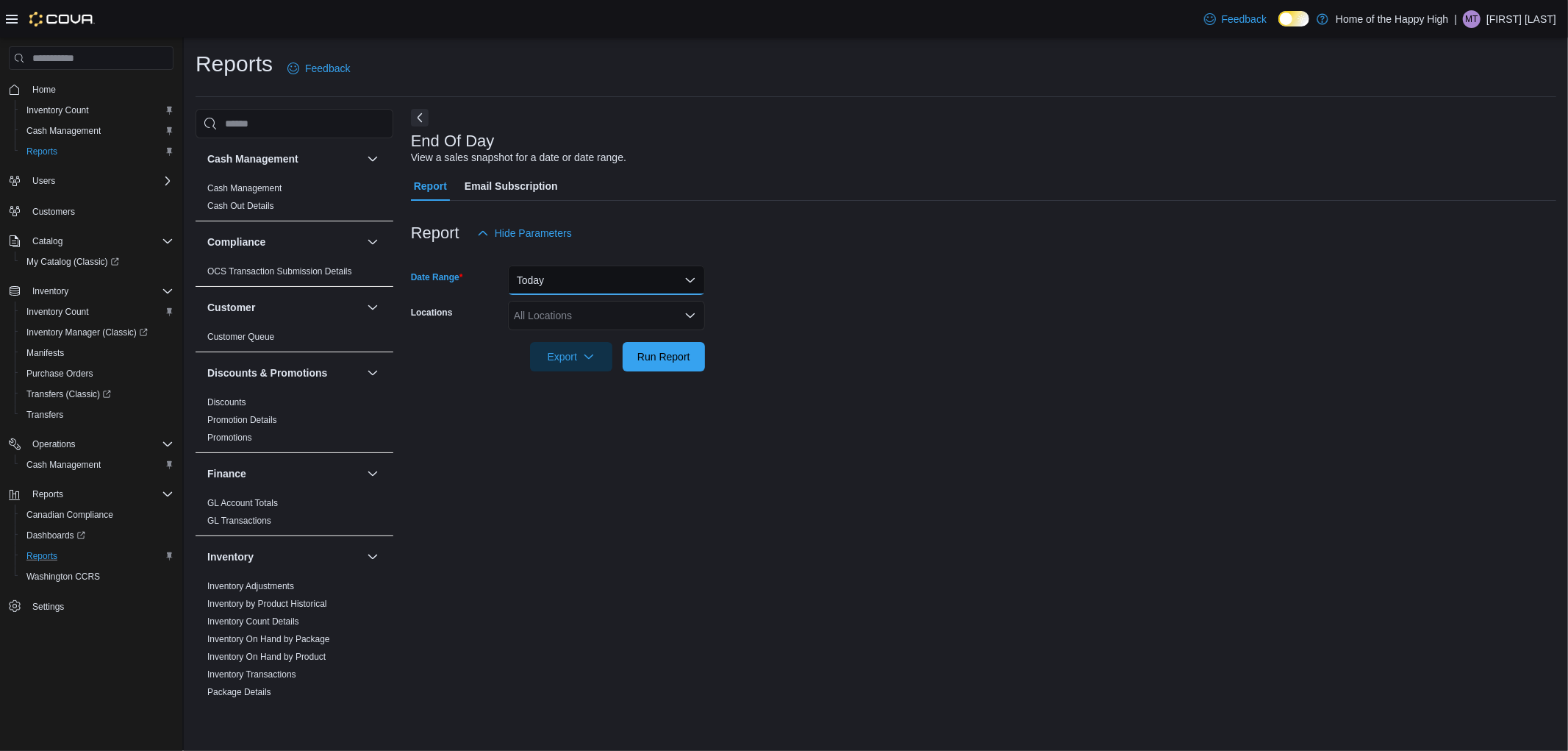 click on "Today" at bounding box center [606, 280] 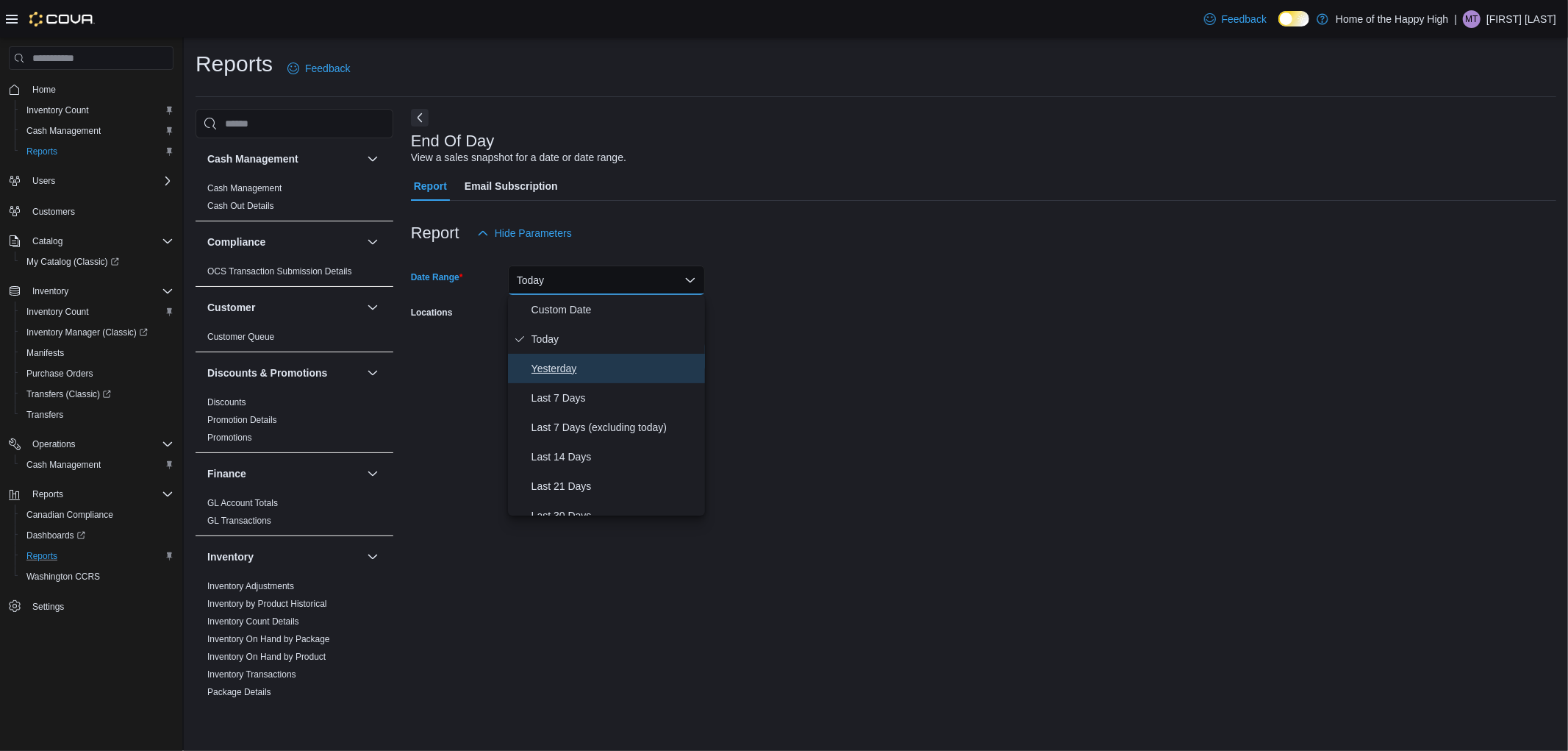 click on "Yesterday" at bounding box center (615, 369) 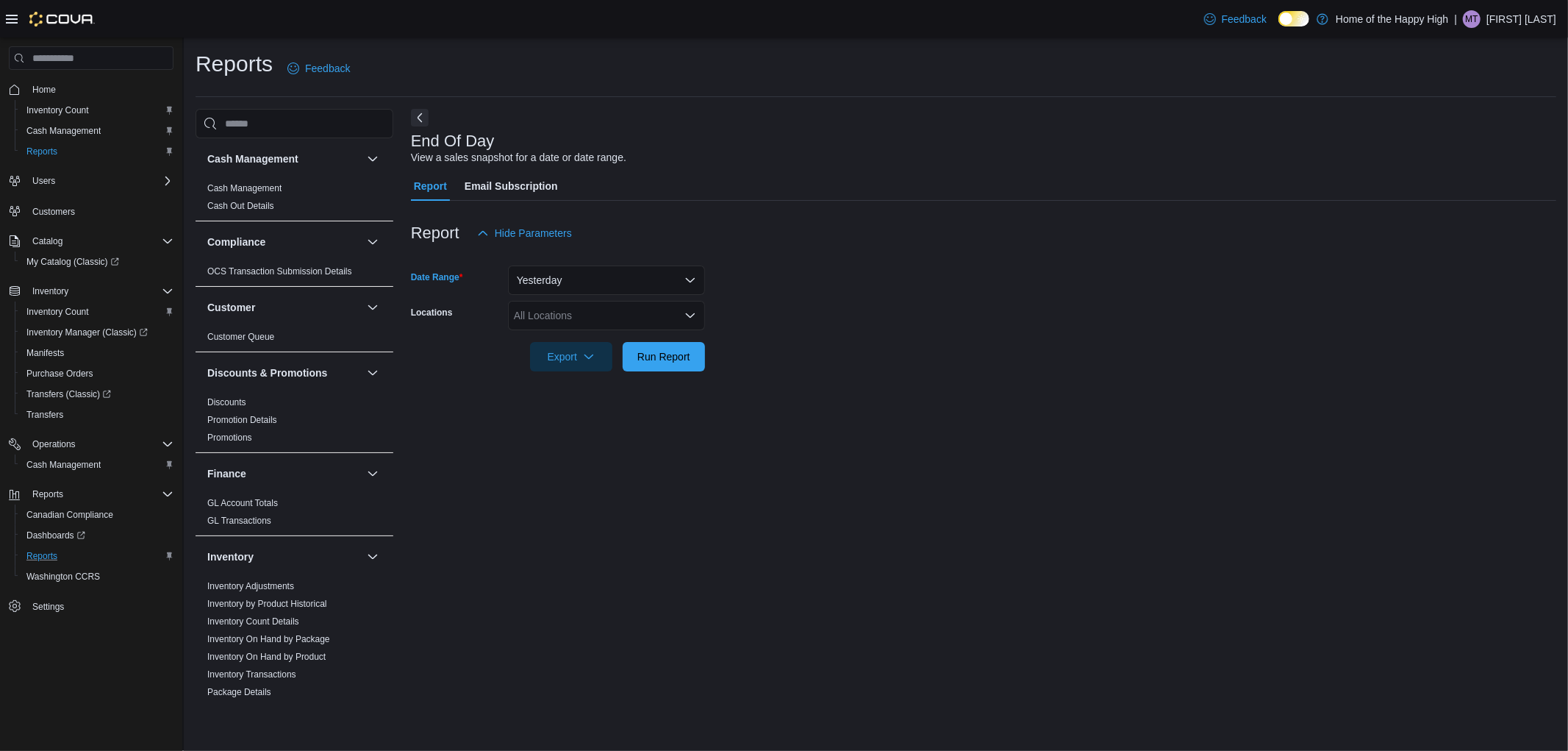 click on "All Locations" at bounding box center [606, 316] 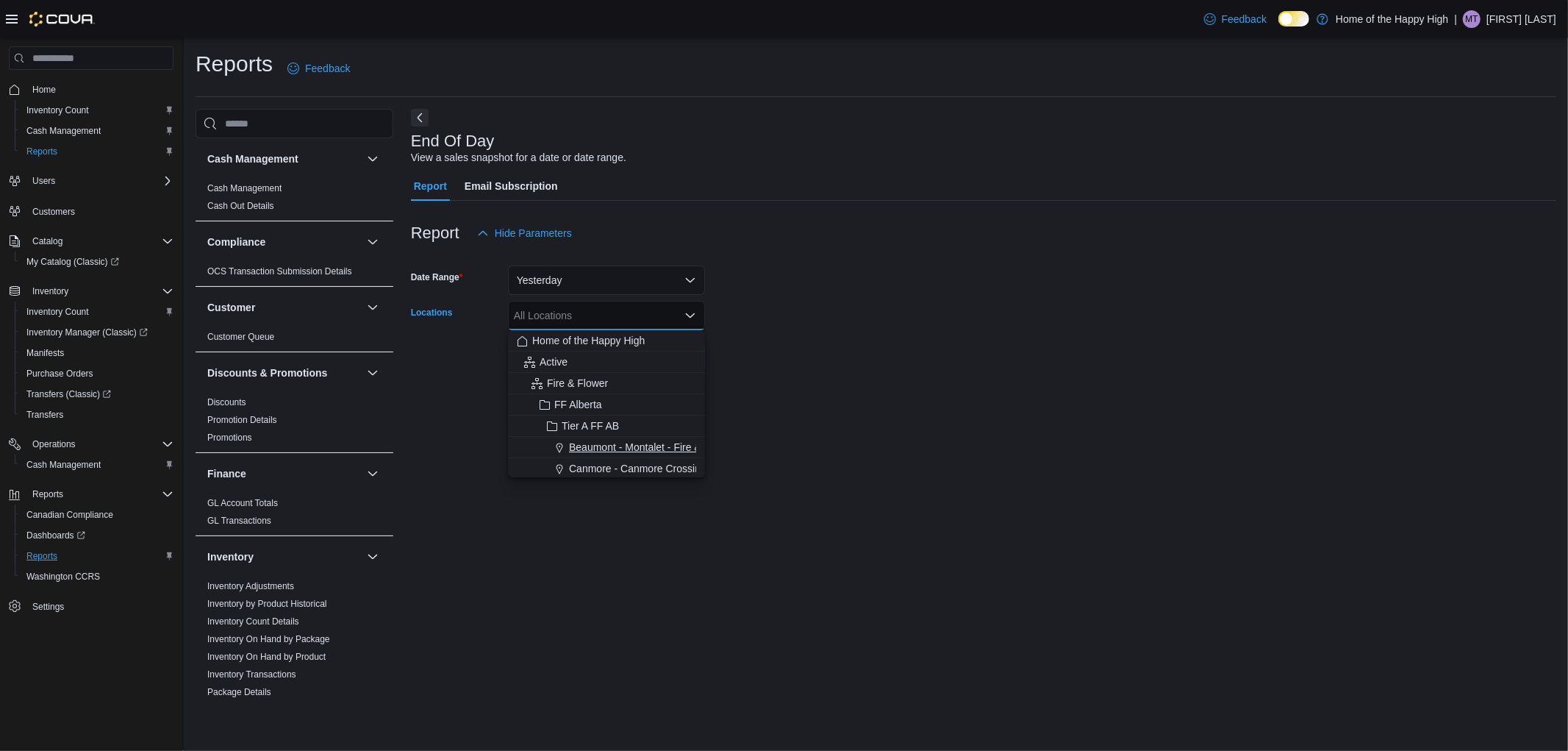 click on "Beaumont - Montalet - Fire & Flower" at bounding box center (652, 447) 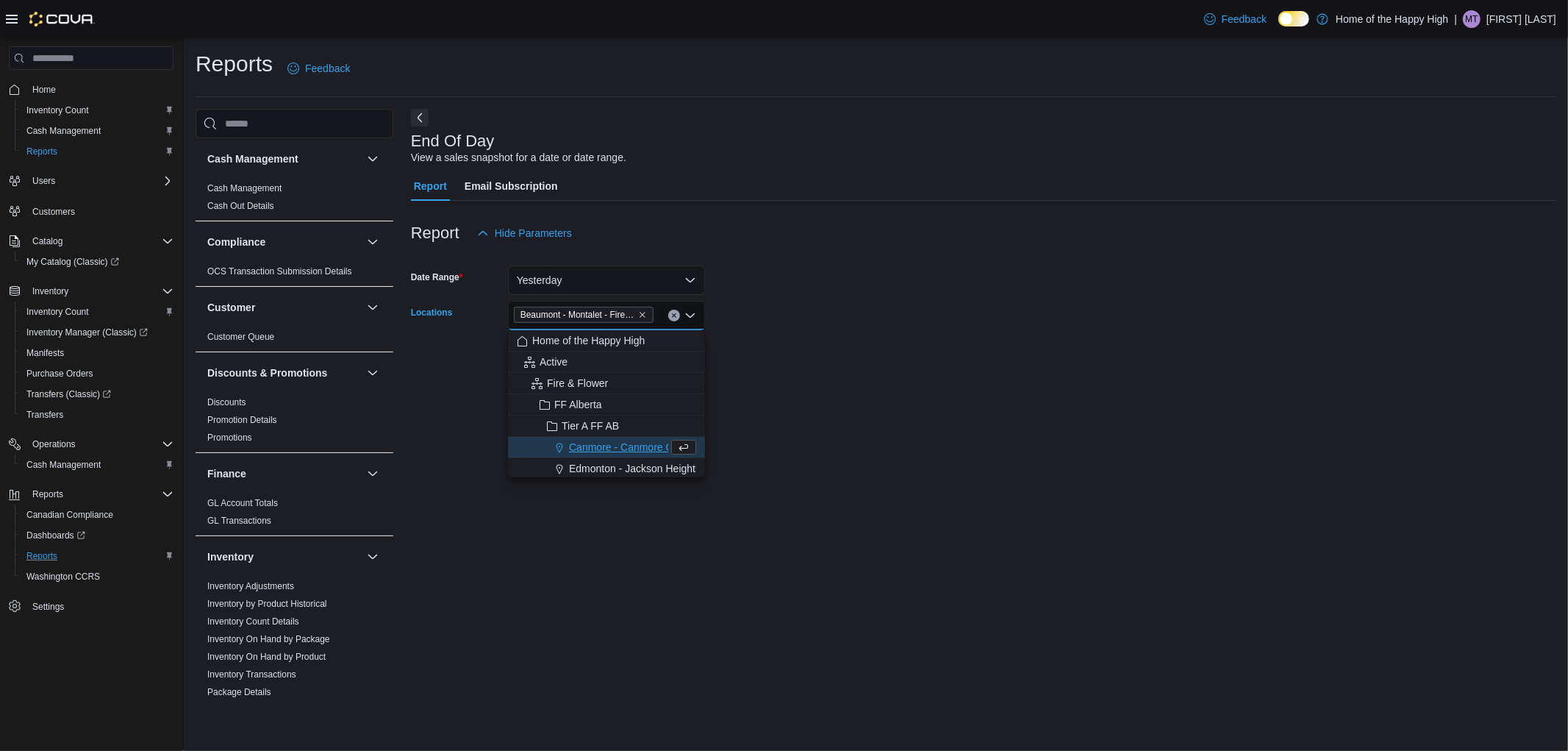 click at bounding box center (984, 257) 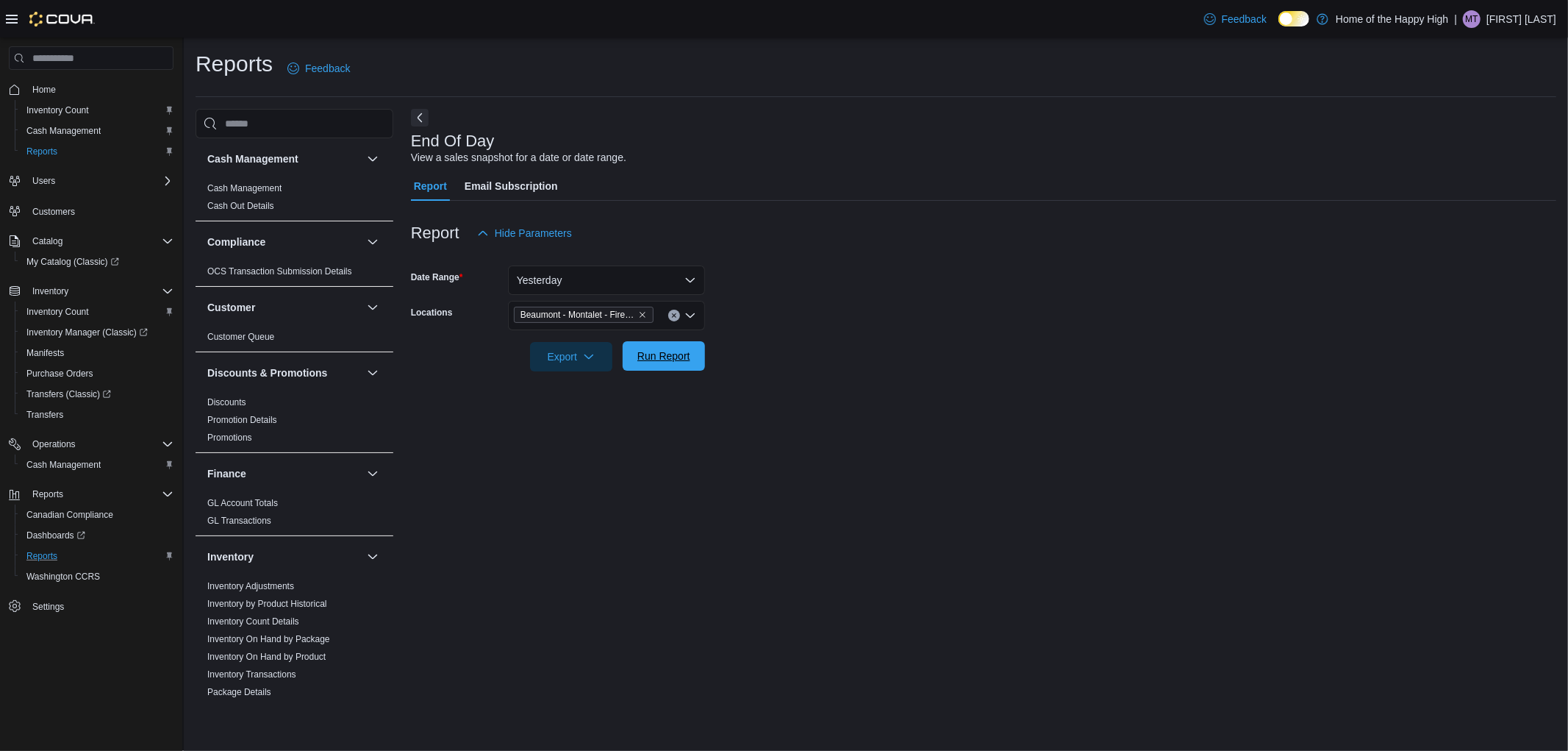 click on "Run Report" at bounding box center (664, 356) 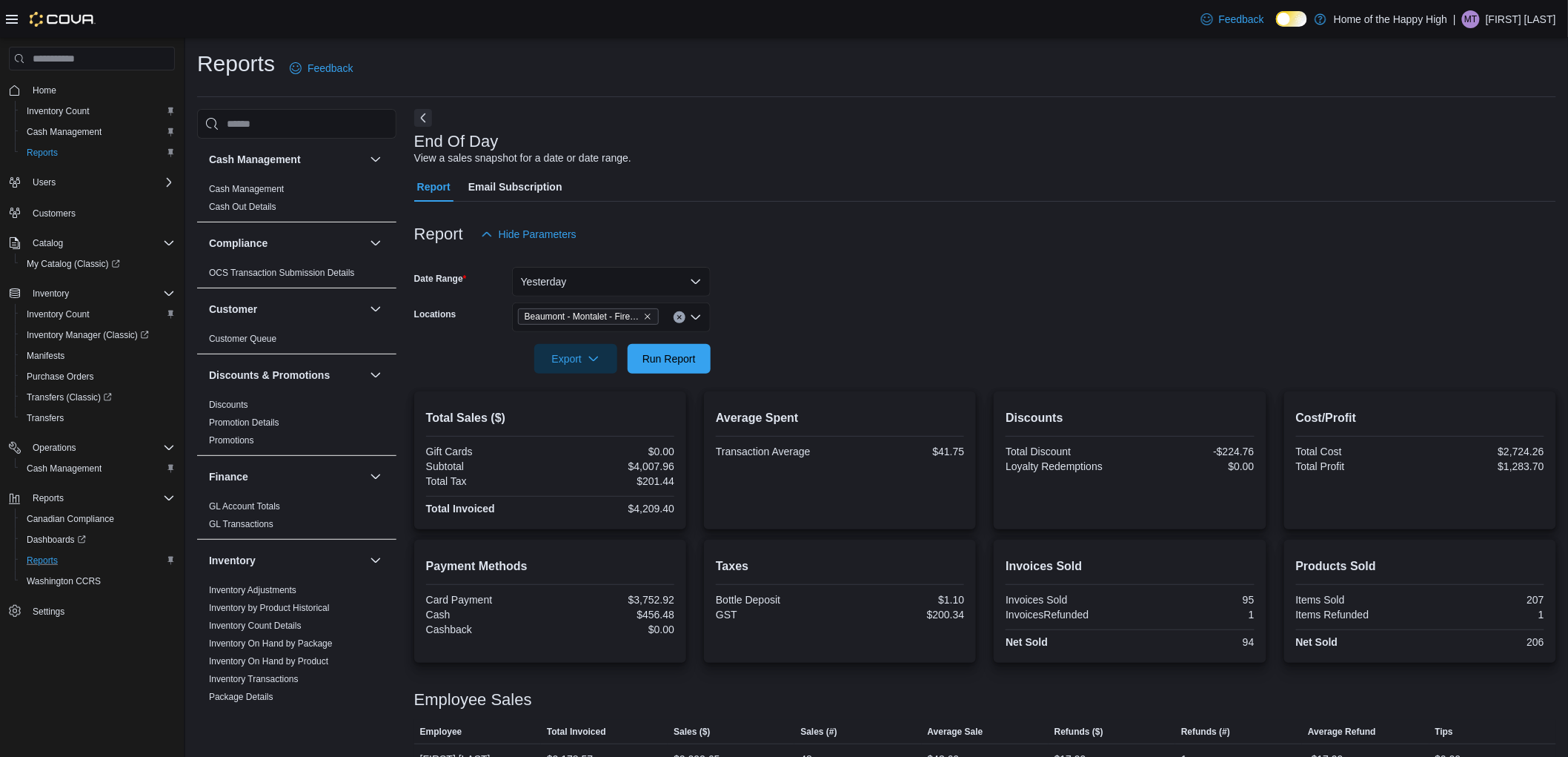 scroll, scrollTop: 0, scrollLeft: 0, axis: both 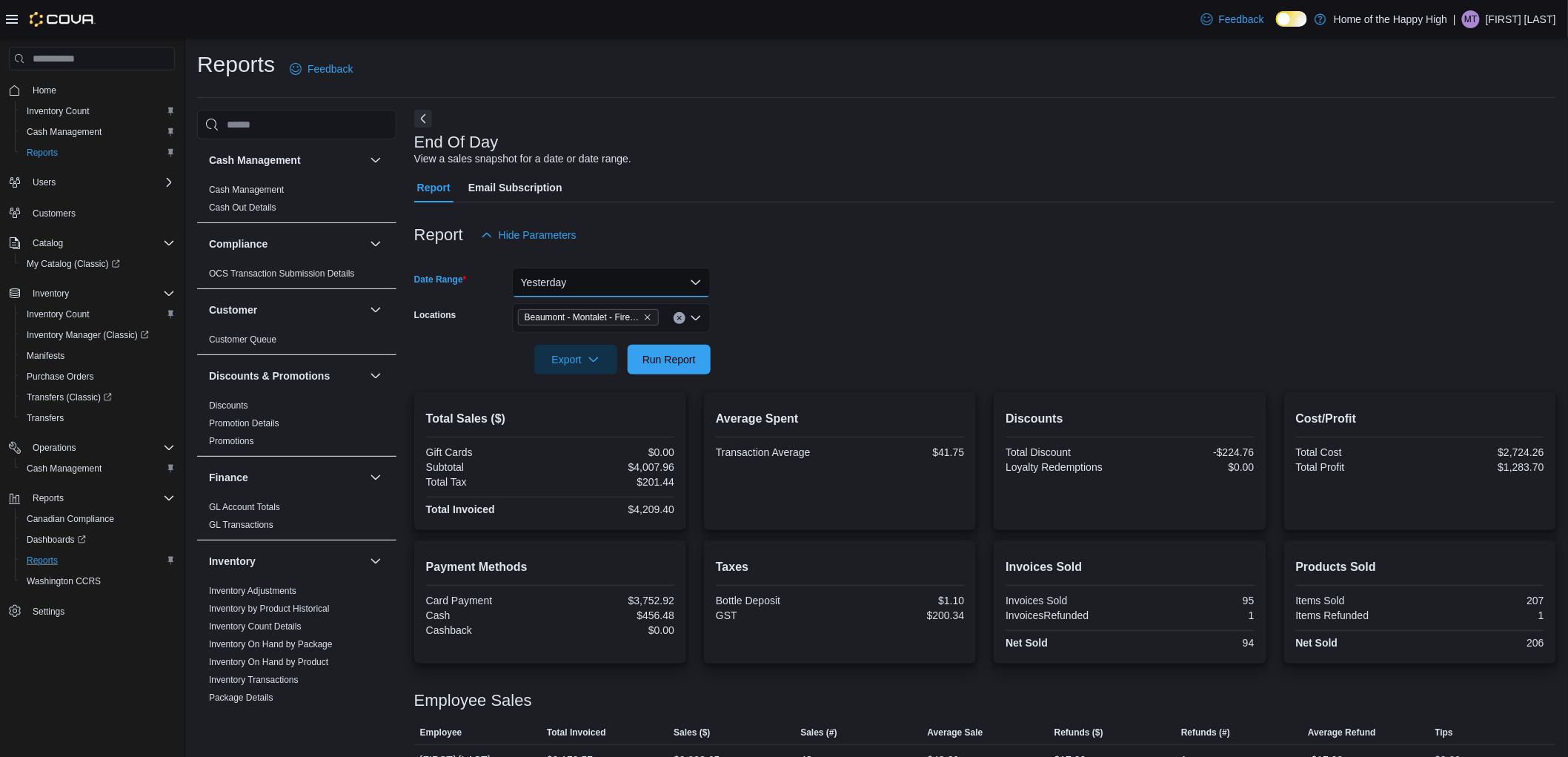 click on "Yesterday" at bounding box center [611, 282] 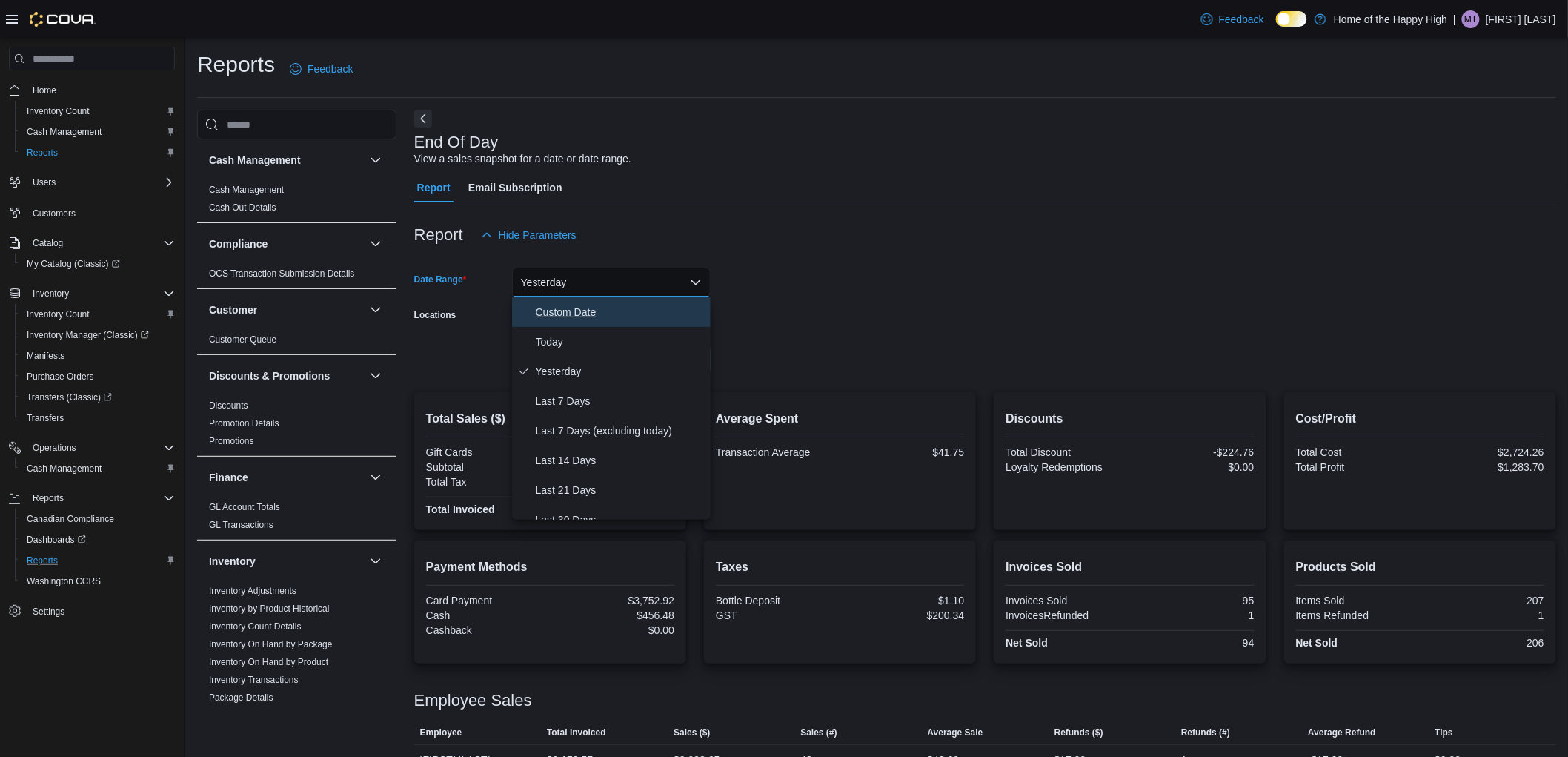 click on "Custom Date" at bounding box center [620, 312] 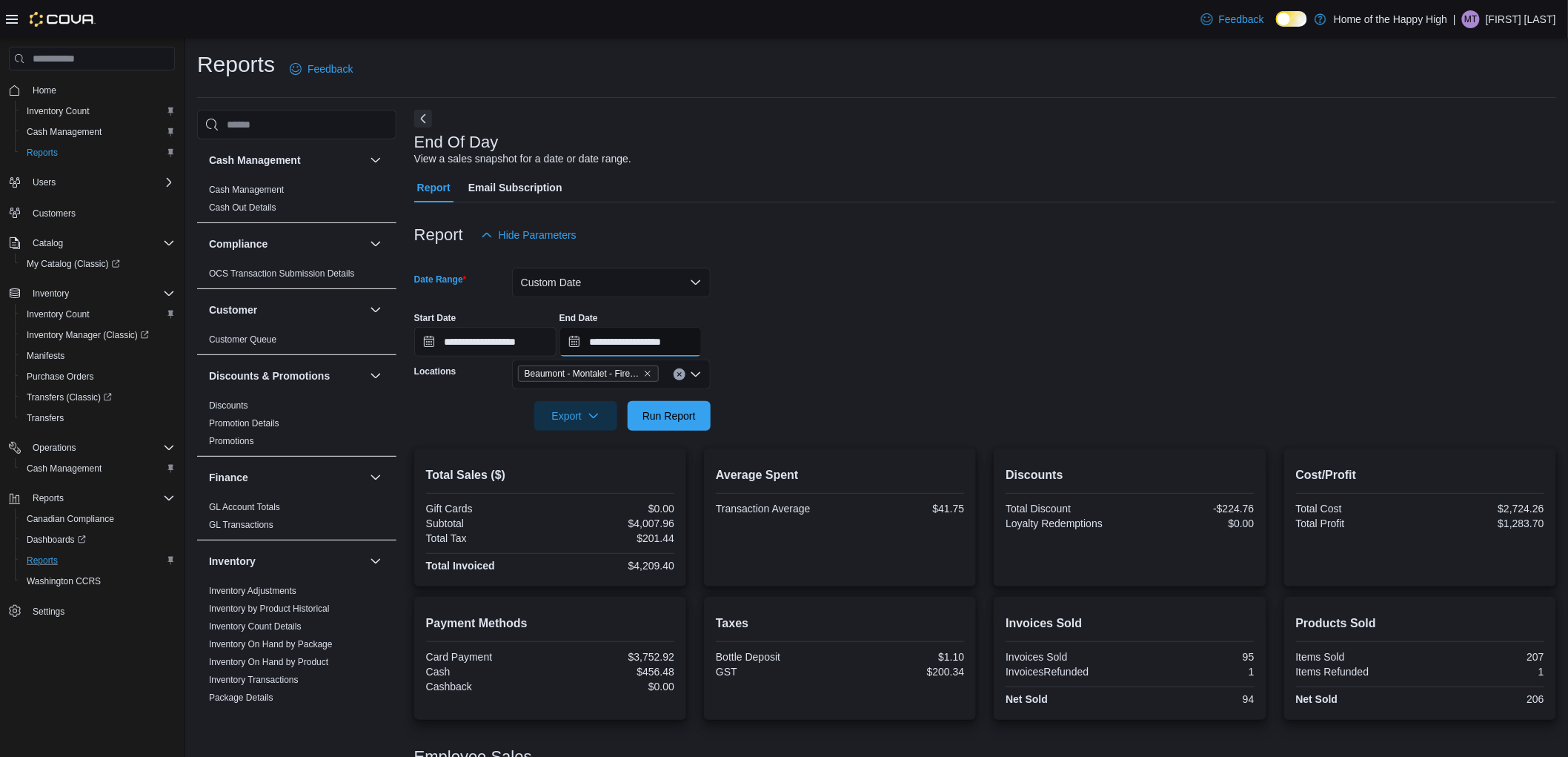 click on "**********" at bounding box center [631, 342] 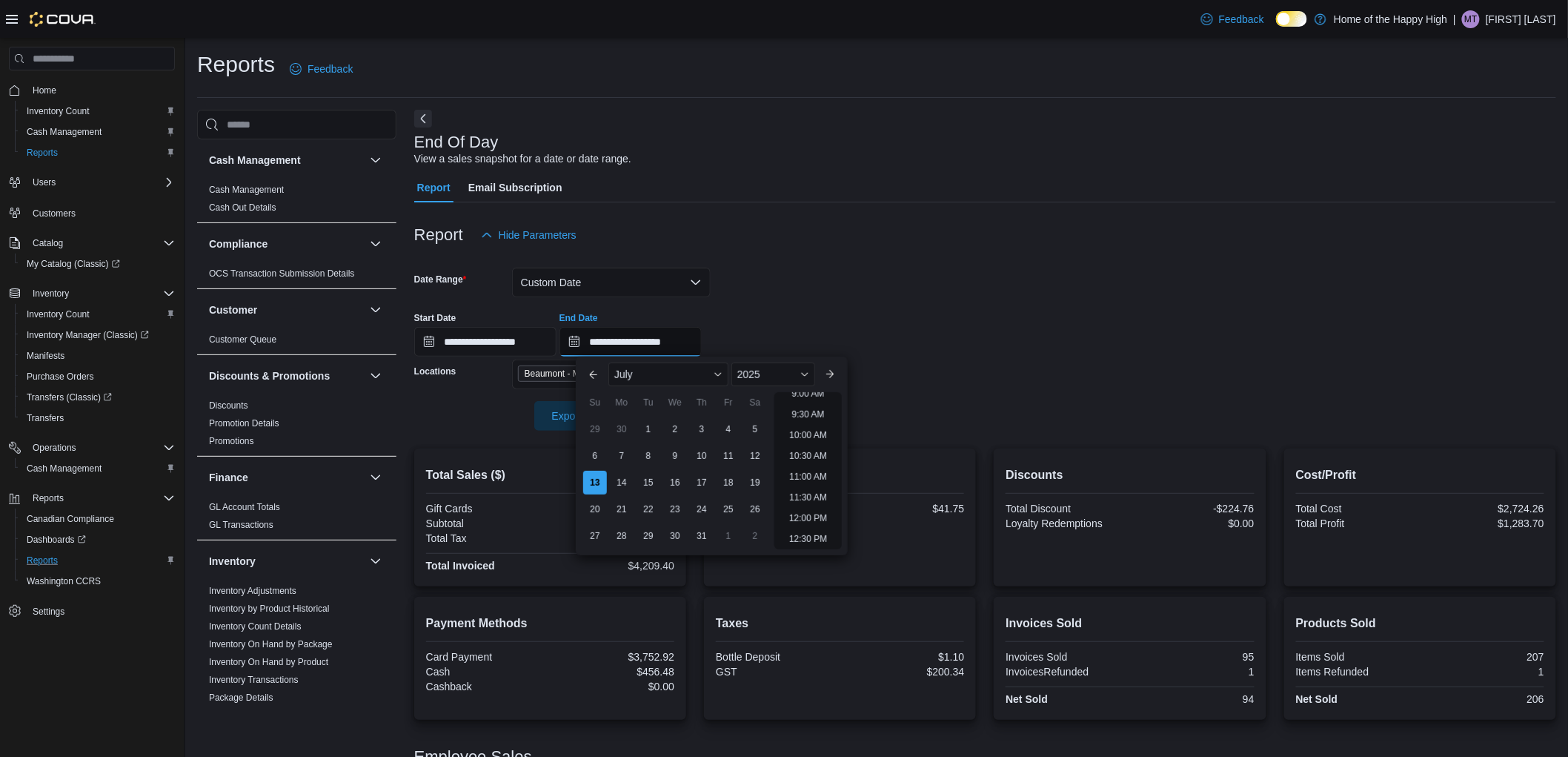 scroll, scrollTop: 411, scrollLeft: 0, axis: vertical 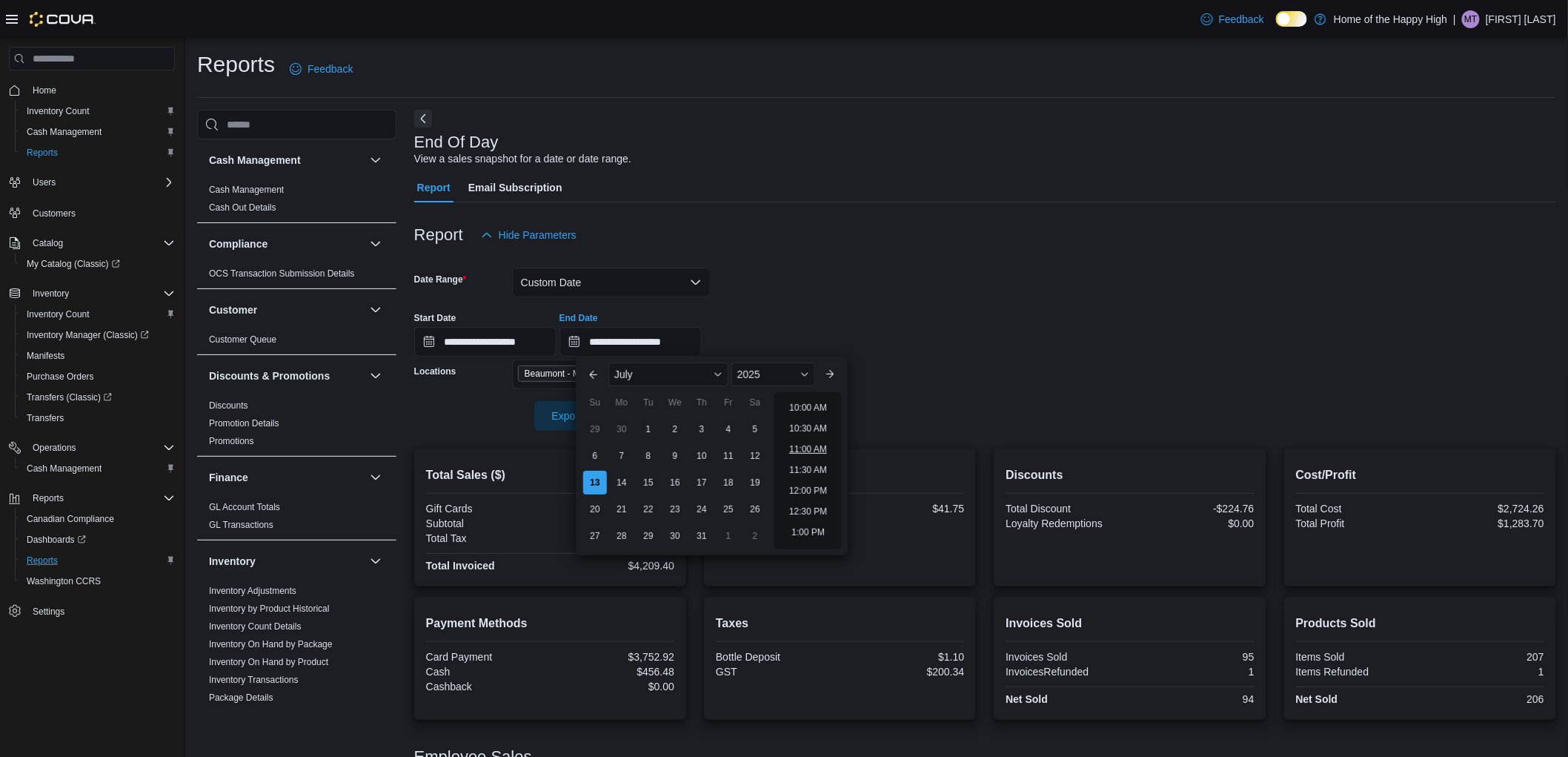 click on "11:00 AM" at bounding box center [808, 449] 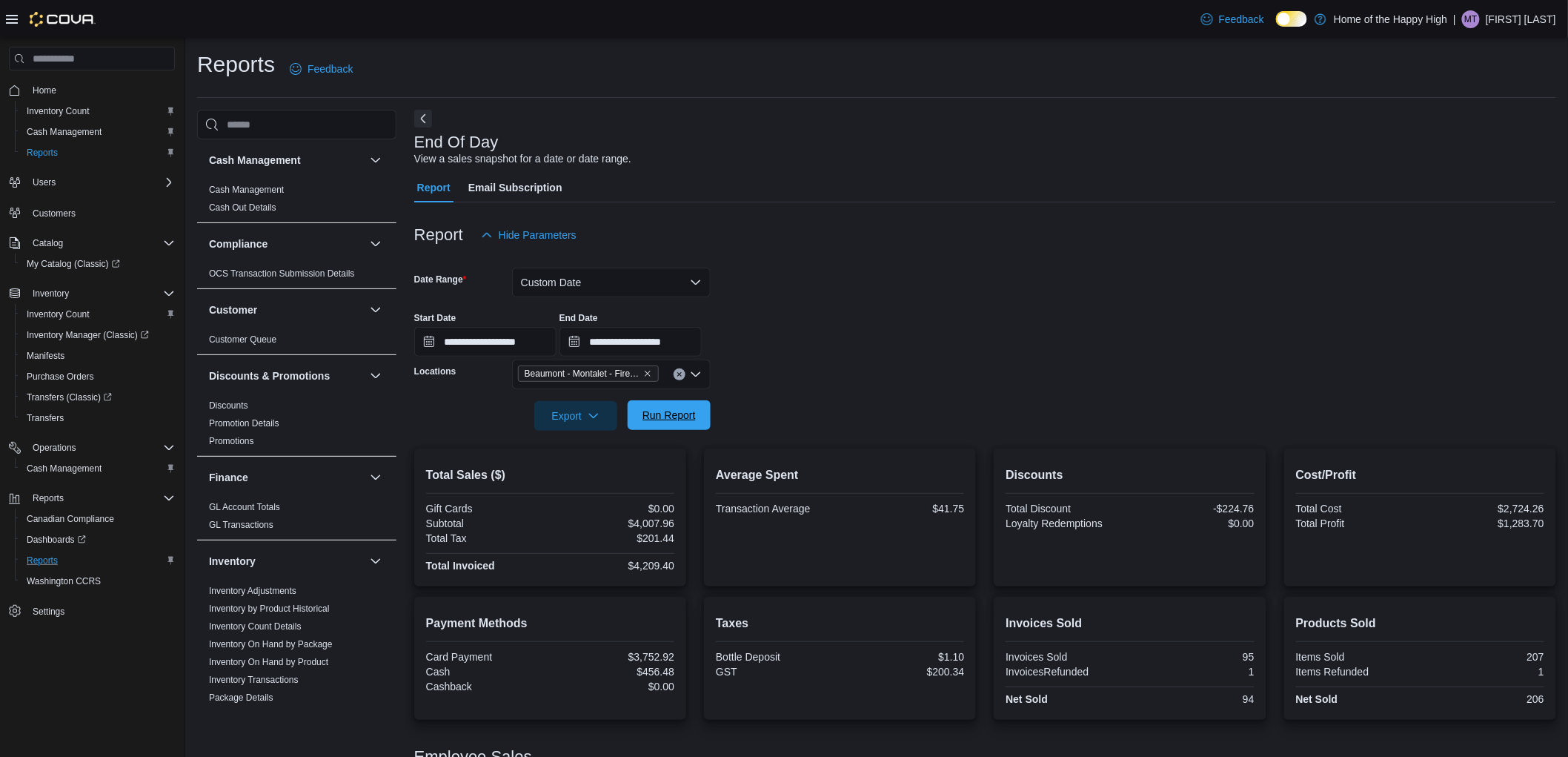 drag, startPoint x: 669, startPoint y: 416, endPoint x: 708, endPoint y: 415, distance: 39.012818 